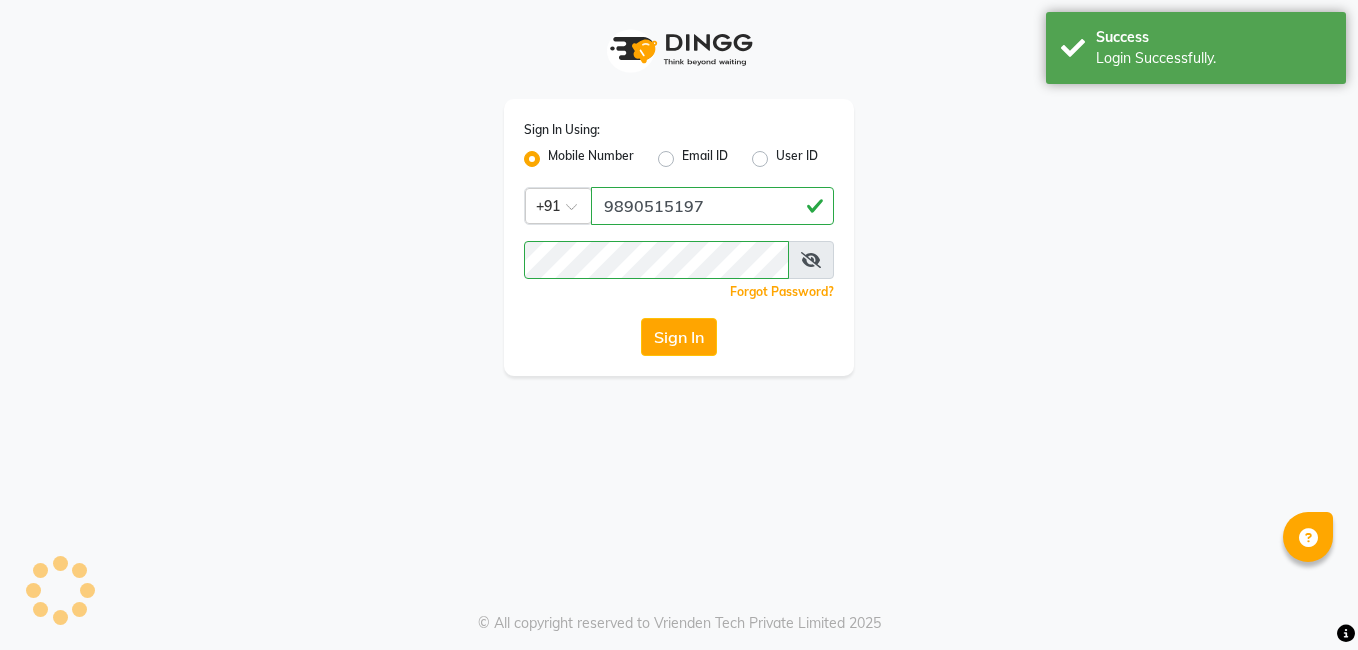scroll, scrollTop: 0, scrollLeft: 0, axis: both 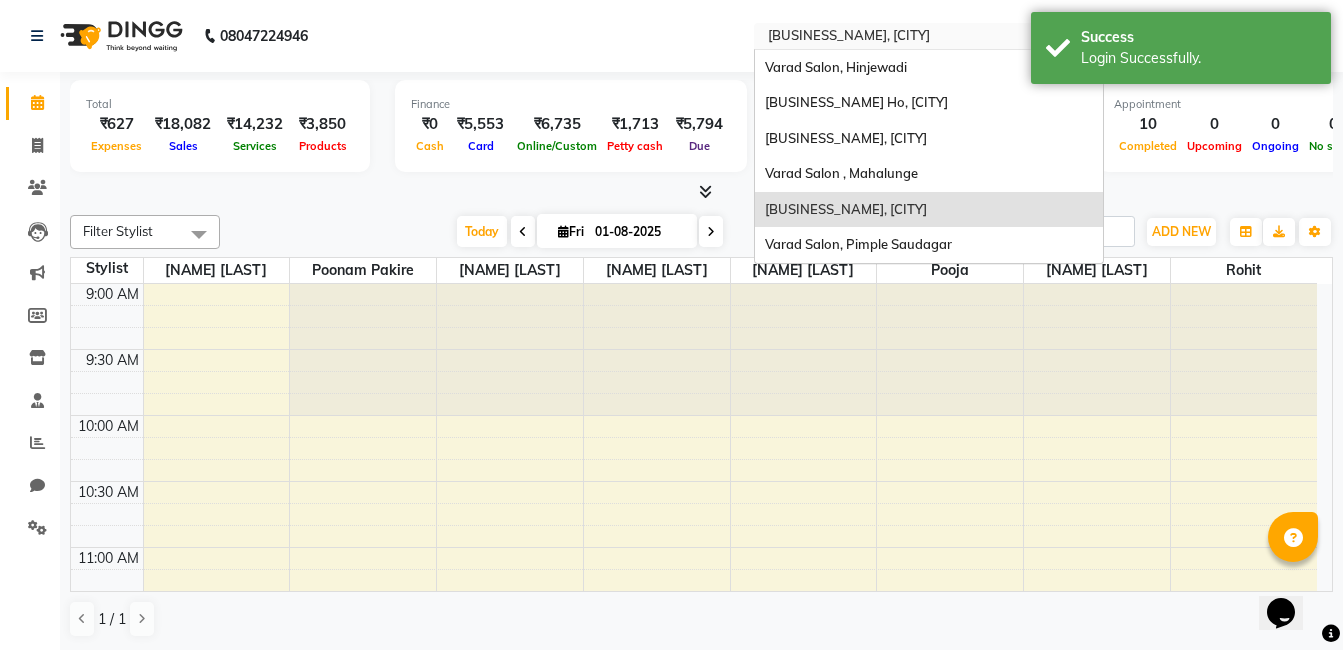 click at bounding box center [909, 38] 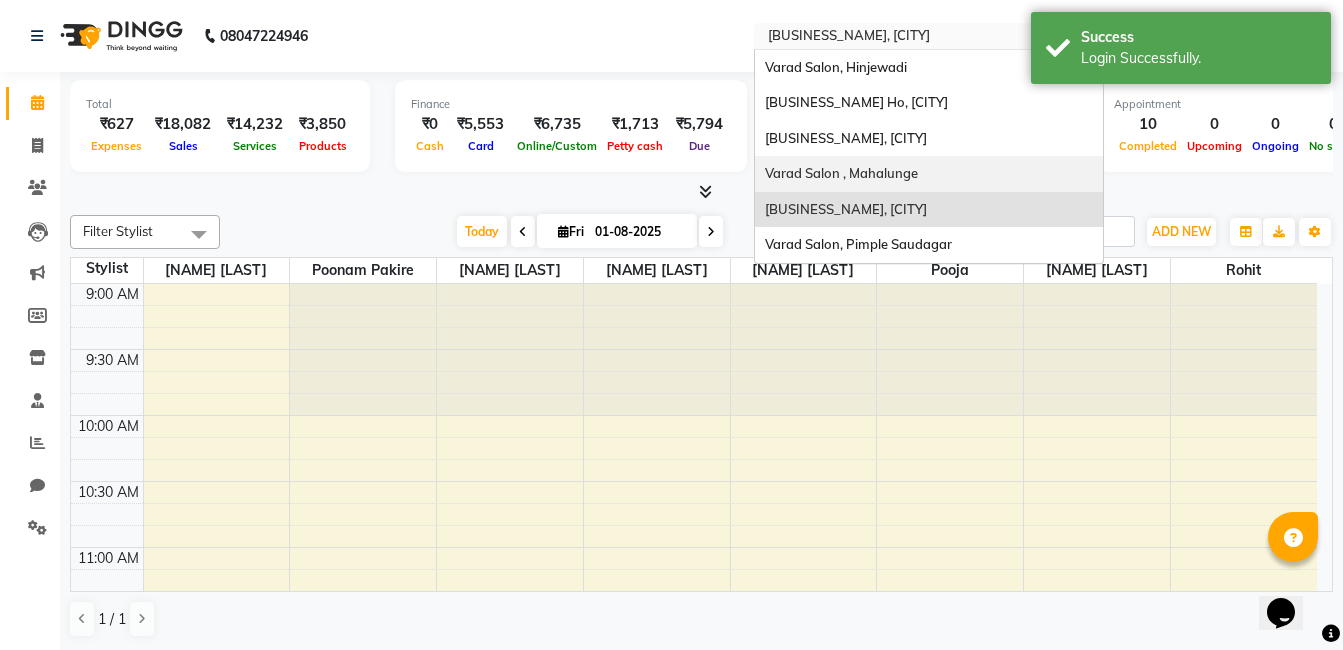 click on "Total  ₹627  Expenses ₹18,082  Sales ₹14,232  Services ₹3,850  Products Finance  ₹0  Cash ₹5,553  Card ₹6,735  Online/Custom ₹1,713 Petty cash ₹5,794 Due  Redemption  ₹0 Voucher ₹0 Prepaid ₹0 Package ₹0  Gift Cards ₹0  Wallet  Appointment  10 Completed 0 Upcoming 0 Ongoing 0 No show  Other sales  ₹0  Packages ₹0  Memberships ₹0  Vouchers ₹0  Prepaids ₹0  Gift Cards" at bounding box center [701, 129] 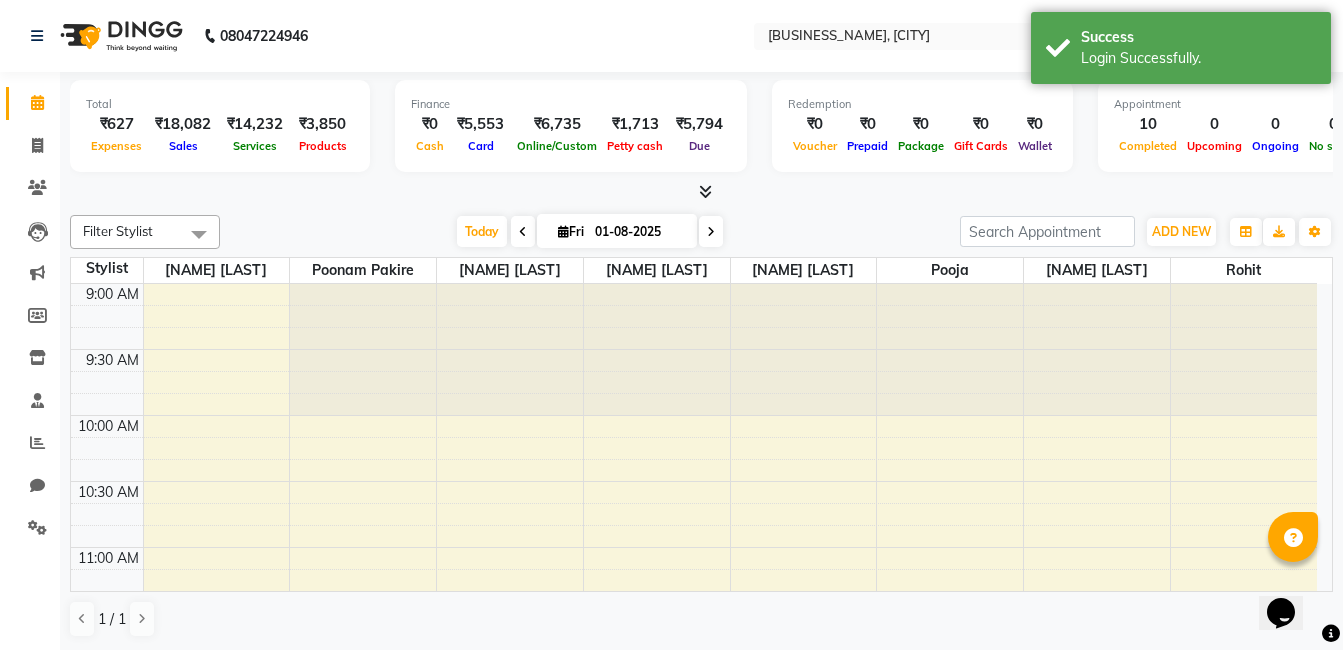 click at bounding box center (701, 192) 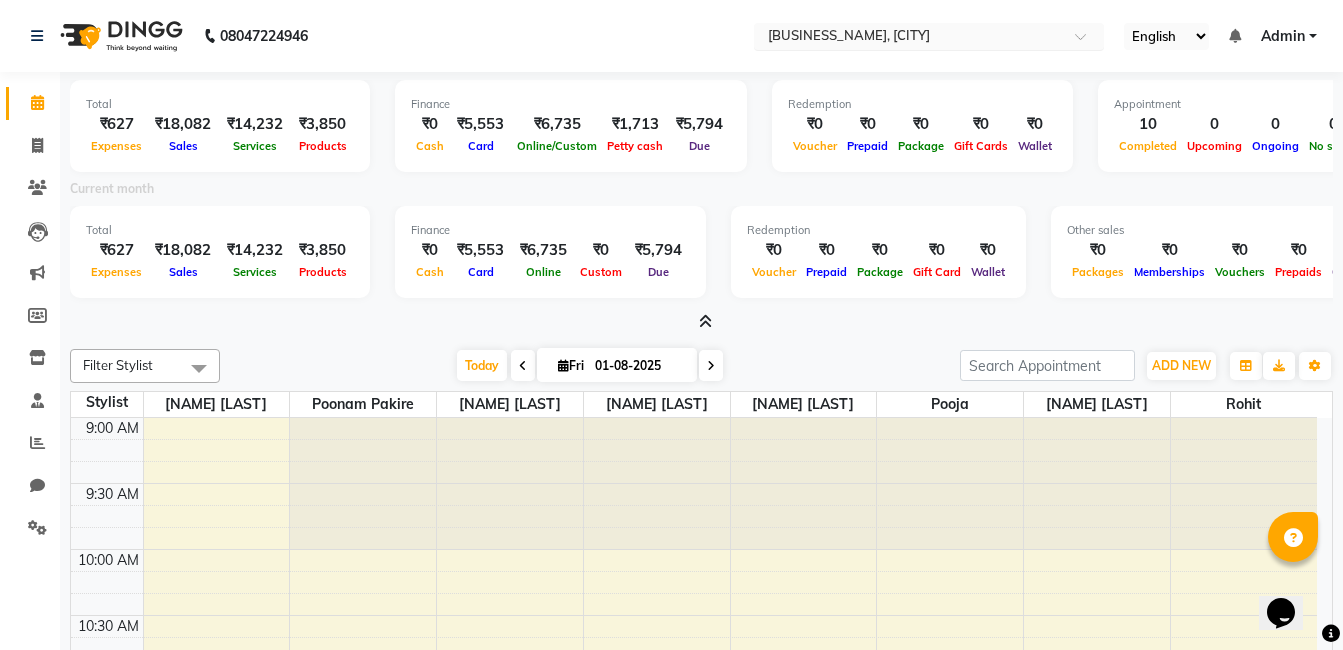 click at bounding box center [909, 38] 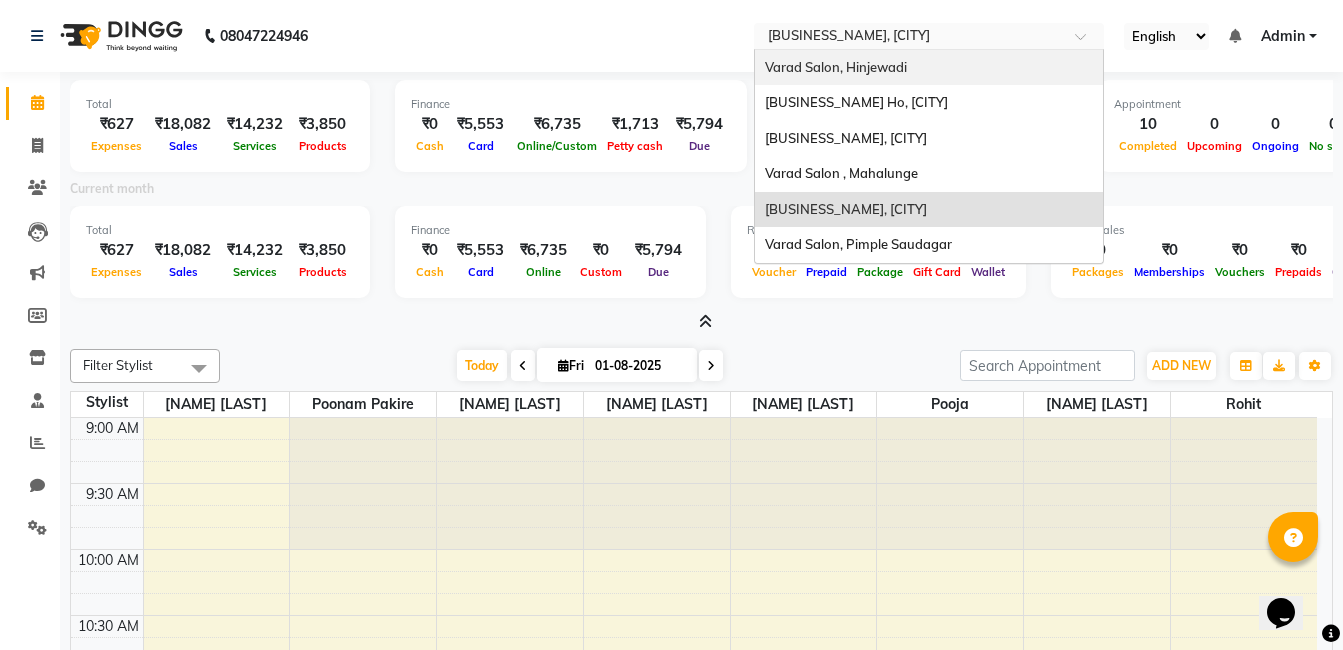 click on "Varad Salon, Hinjewadi" at bounding box center (836, 67) 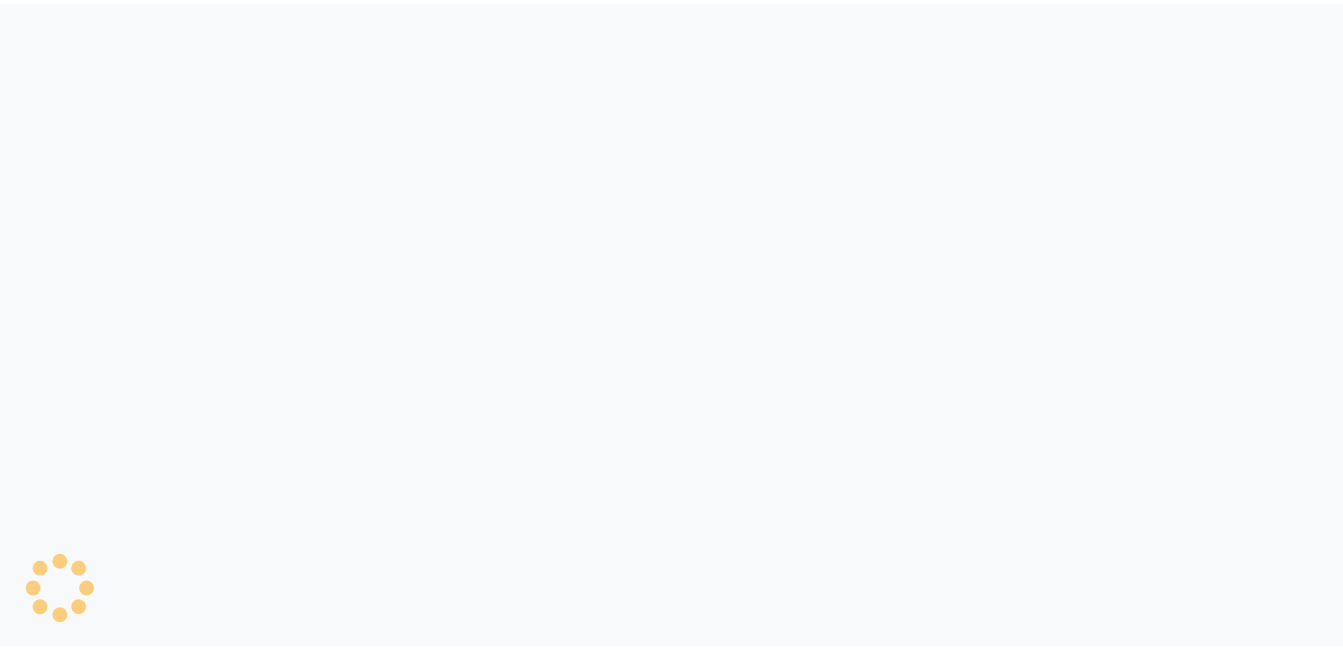 scroll, scrollTop: 0, scrollLeft: 0, axis: both 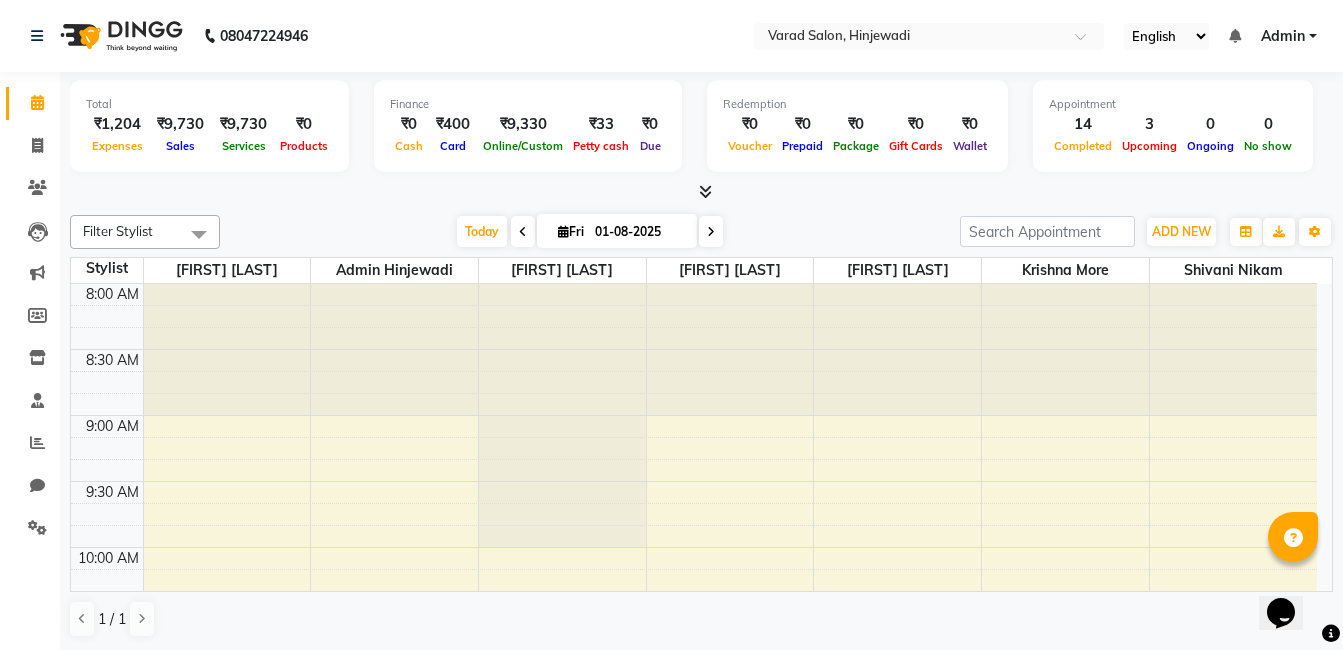 drag, startPoint x: 700, startPoint y: 191, endPoint x: 785, endPoint y: 145, distance: 96.64885 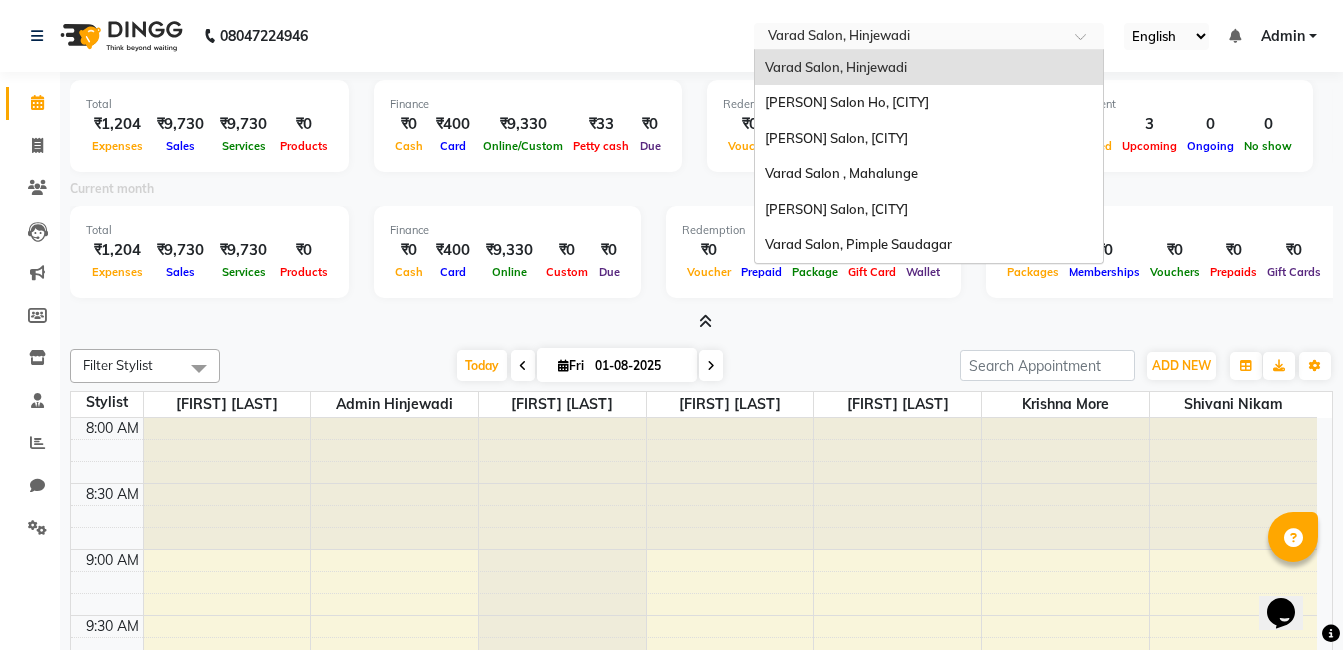 click at bounding box center (909, 38) 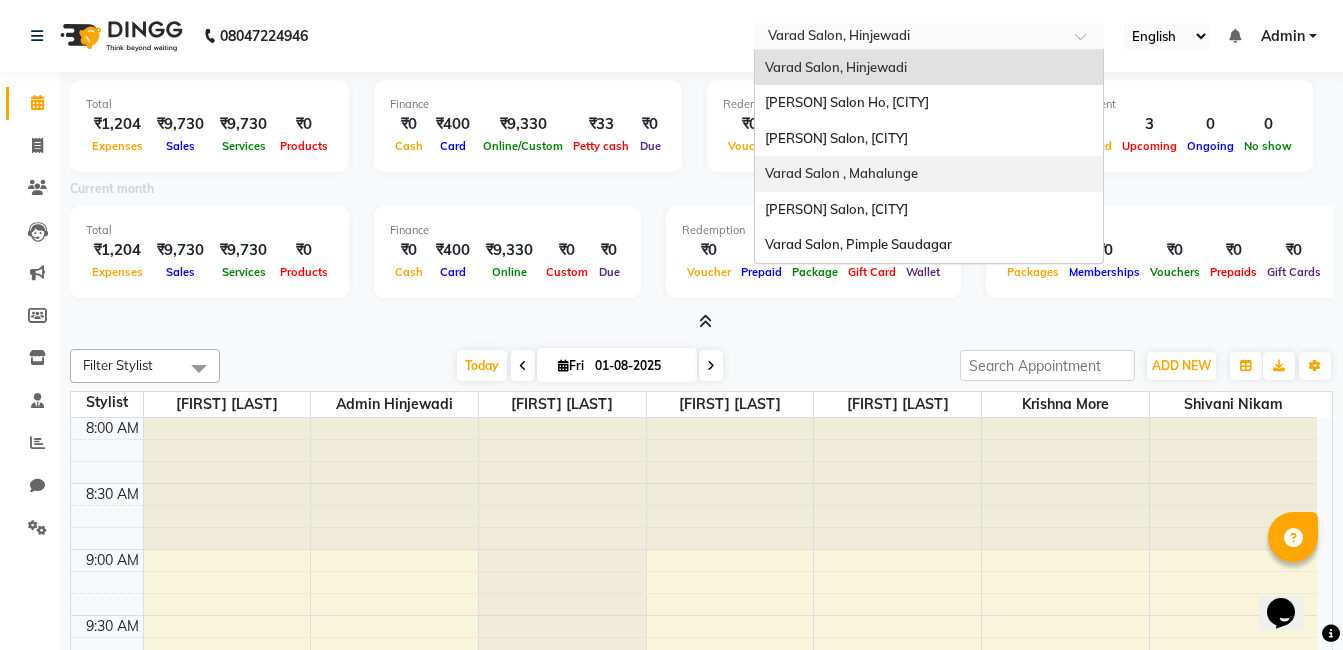 click on "Varad Salon , Mahalunge" at bounding box center (841, 173) 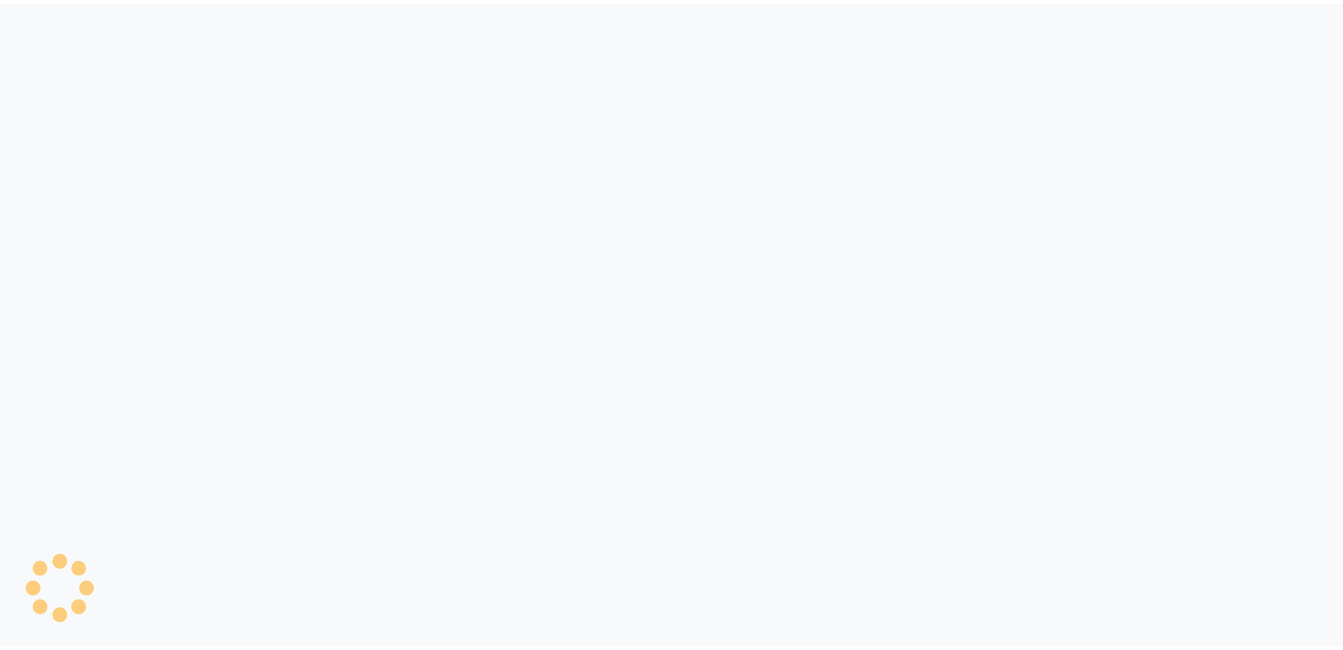 scroll, scrollTop: 0, scrollLeft: 0, axis: both 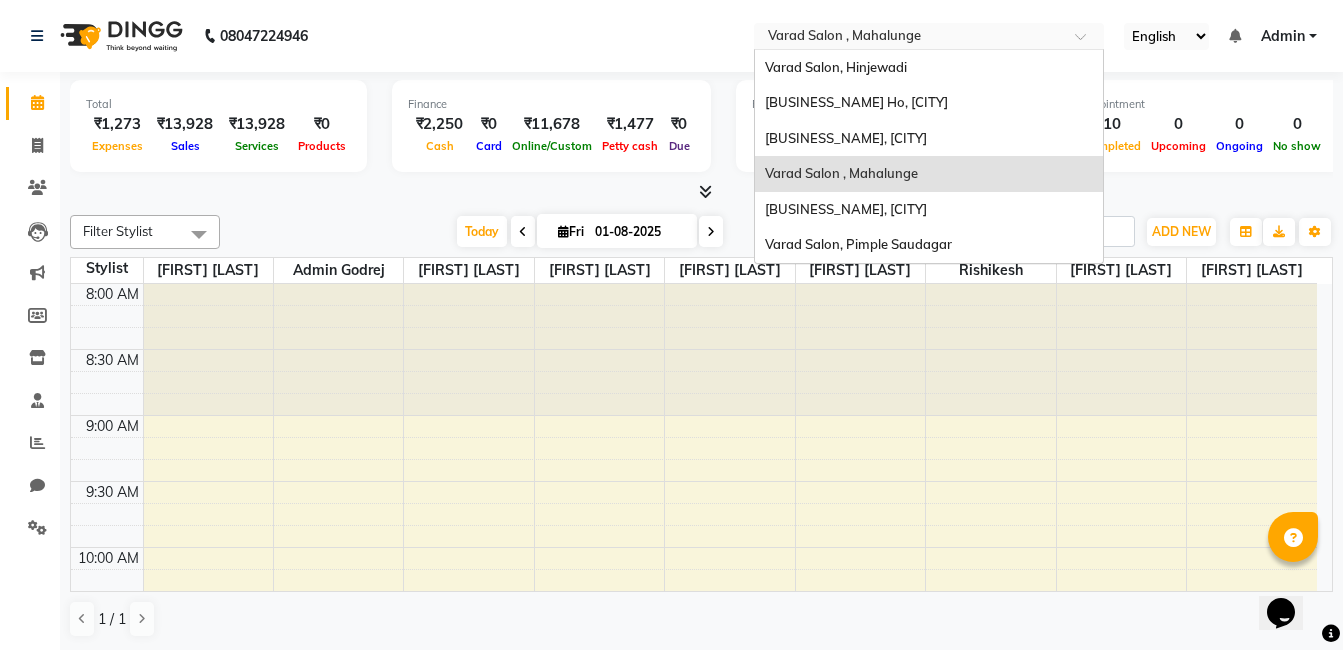 drag, startPoint x: 906, startPoint y: 31, endPoint x: 883, endPoint y: 122, distance: 93.8616 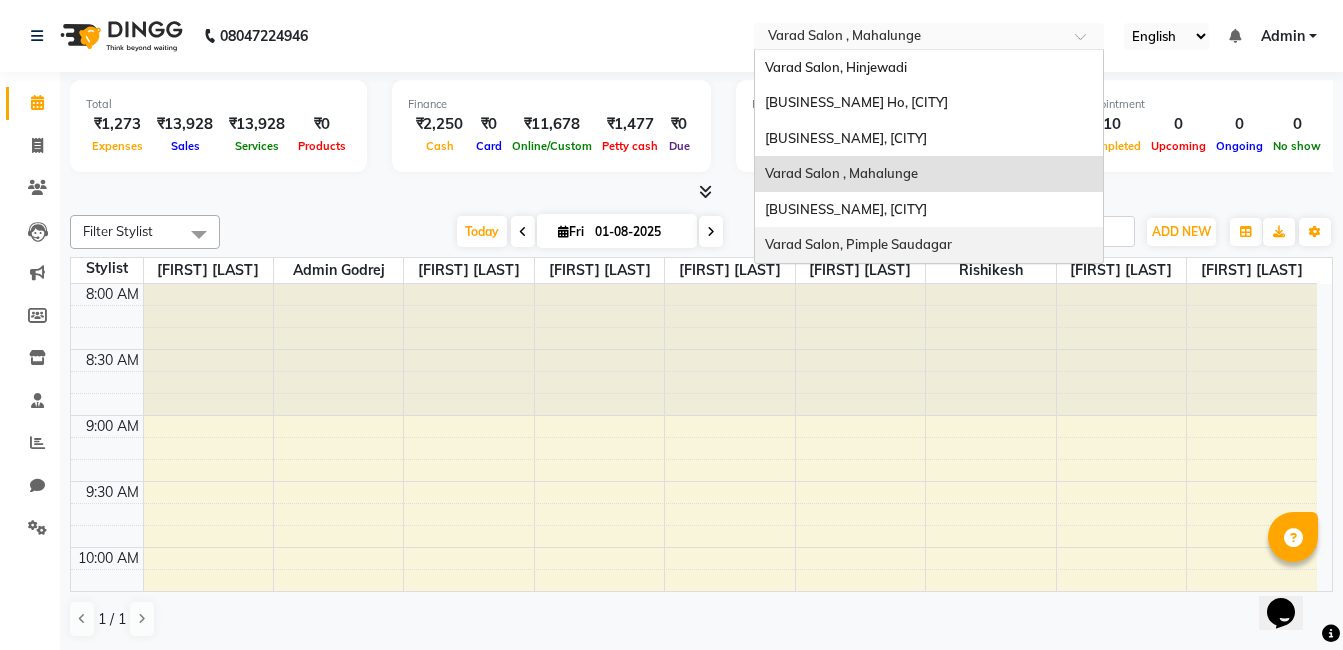 drag, startPoint x: 883, startPoint y: 248, endPoint x: 869, endPoint y: 228, distance: 24.41311 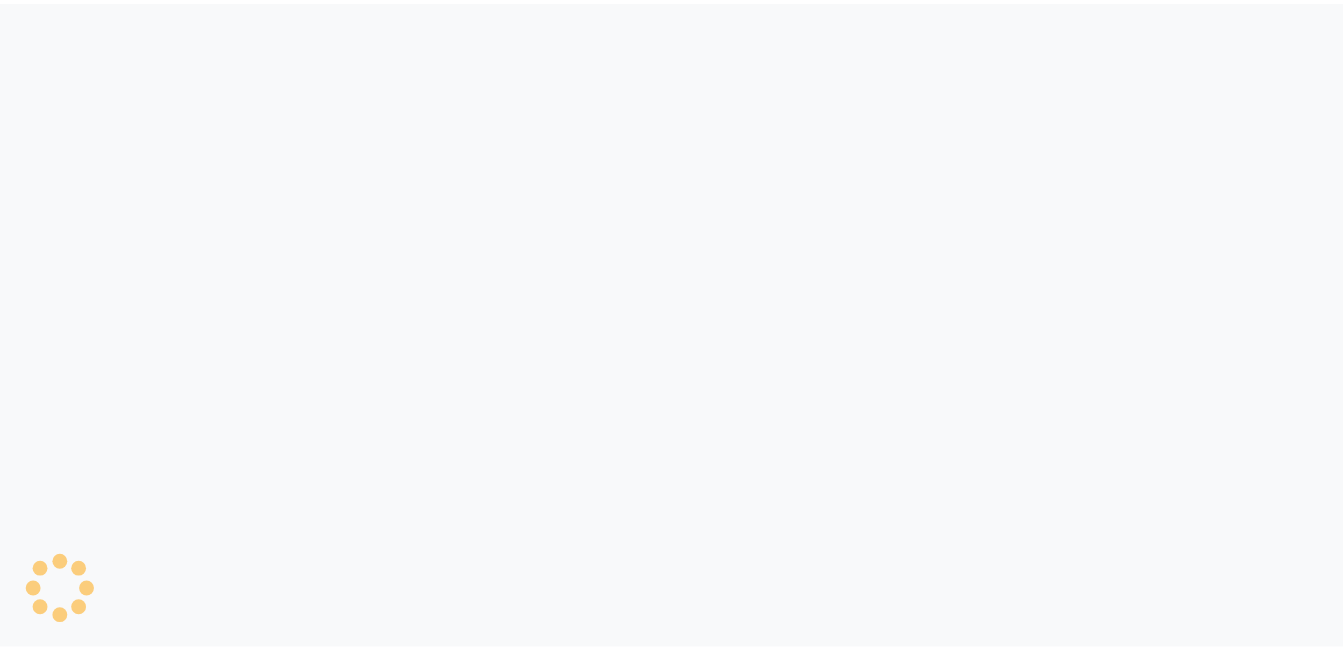 scroll, scrollTop: 0, scrollLeft: 0, axis: both 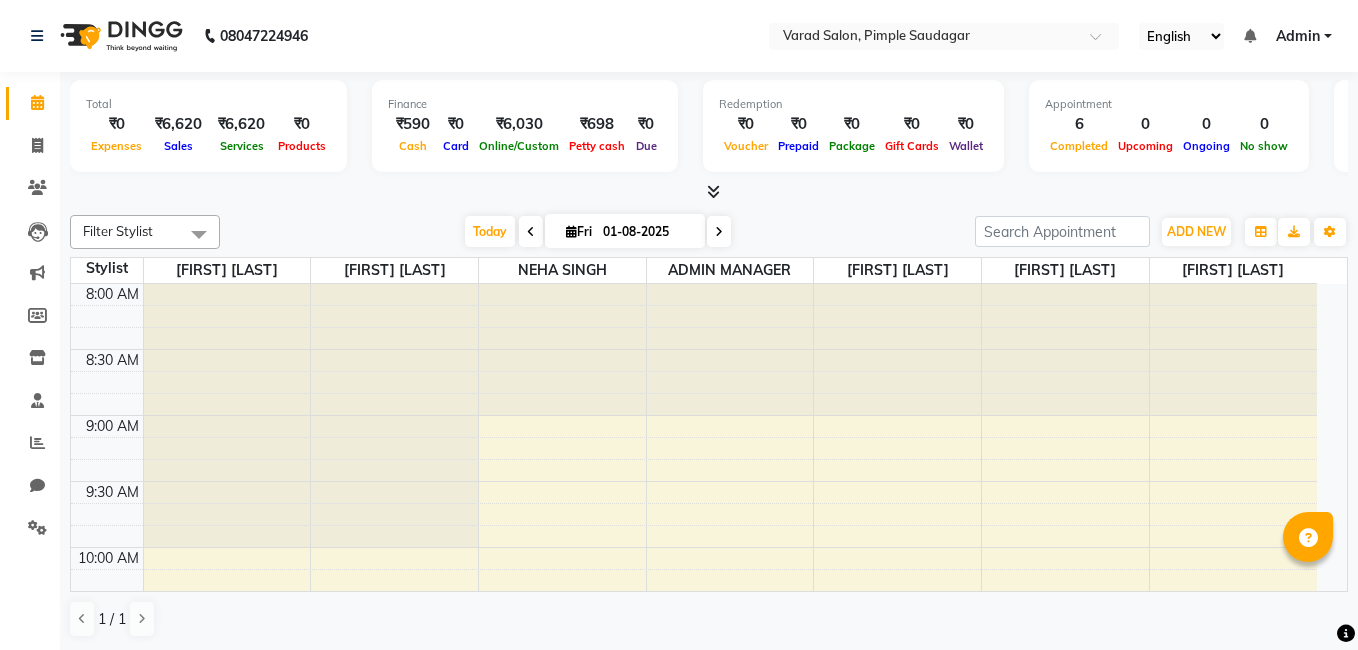 select on "en" 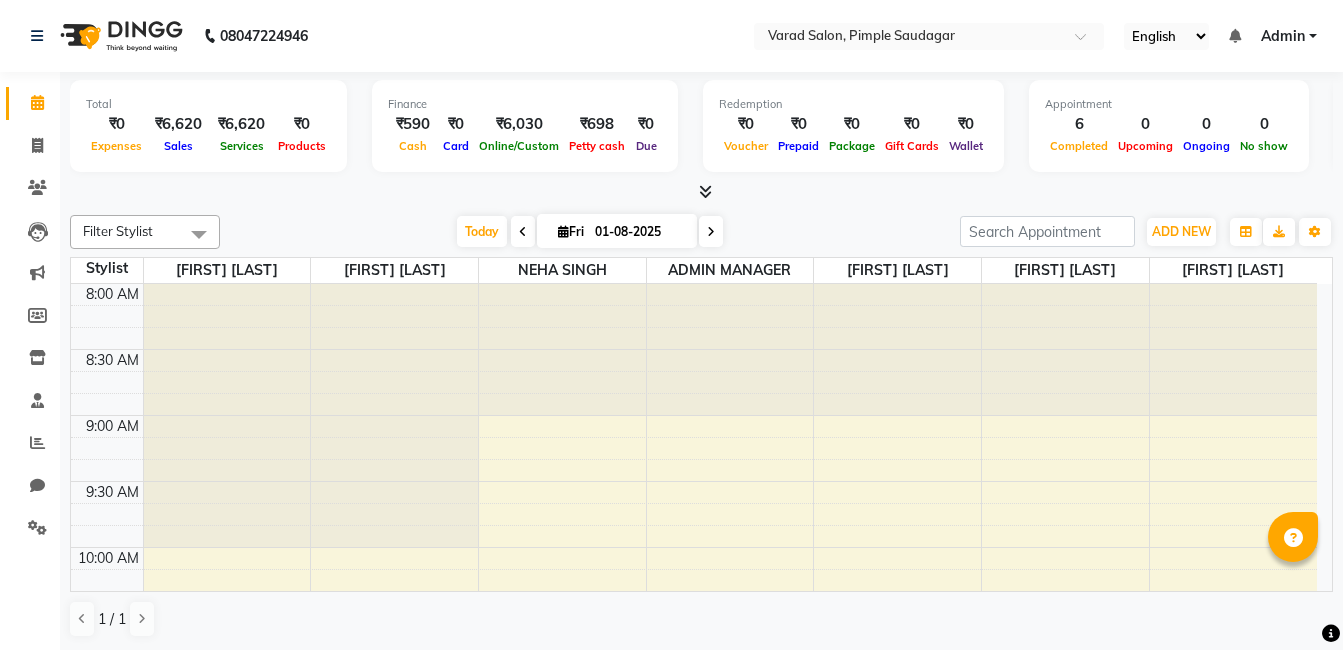 scroll, scrollTop: 0, scrollLeft: 0, axis: both 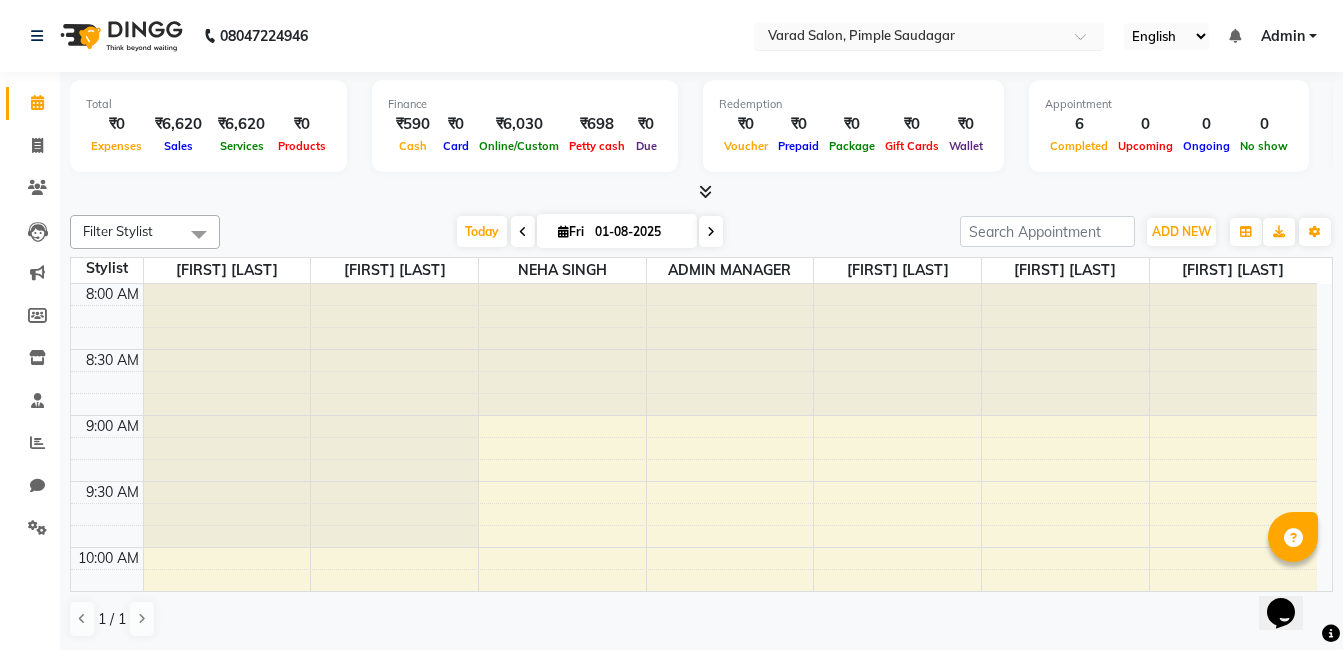 click at bounding box center [909, 38] 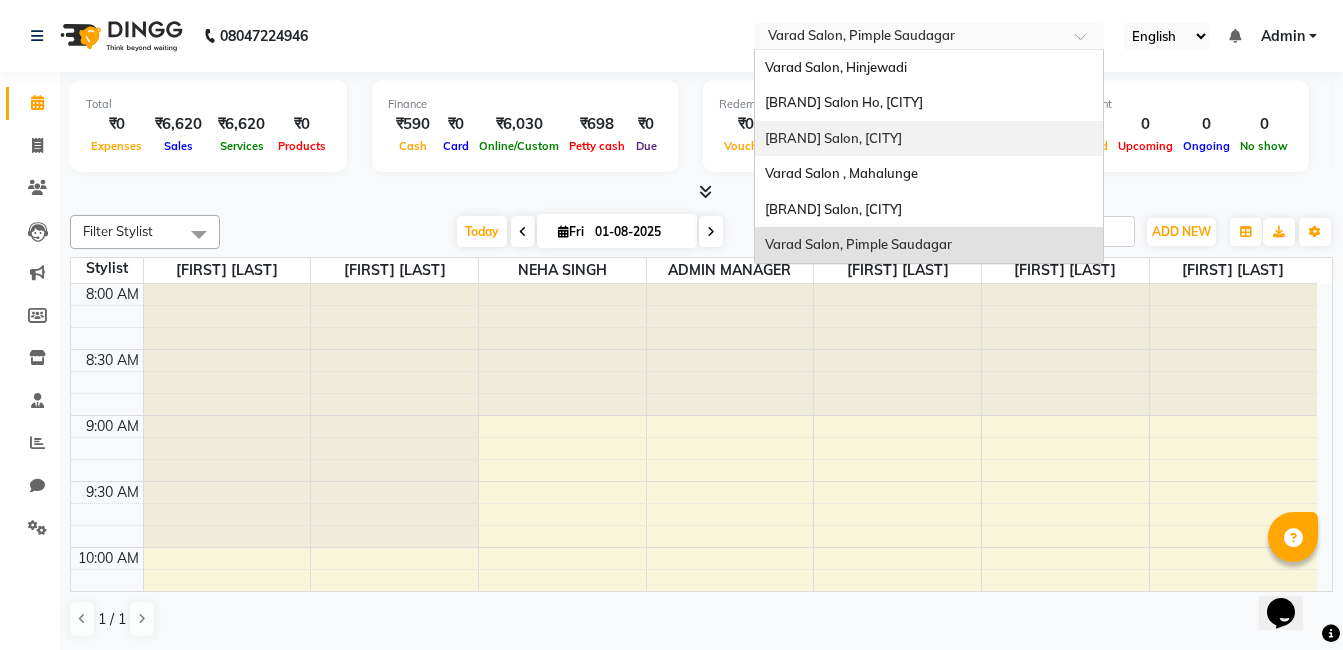 click on "[PERSON] Salon, [CITY]" at bounding box center [833, 138] 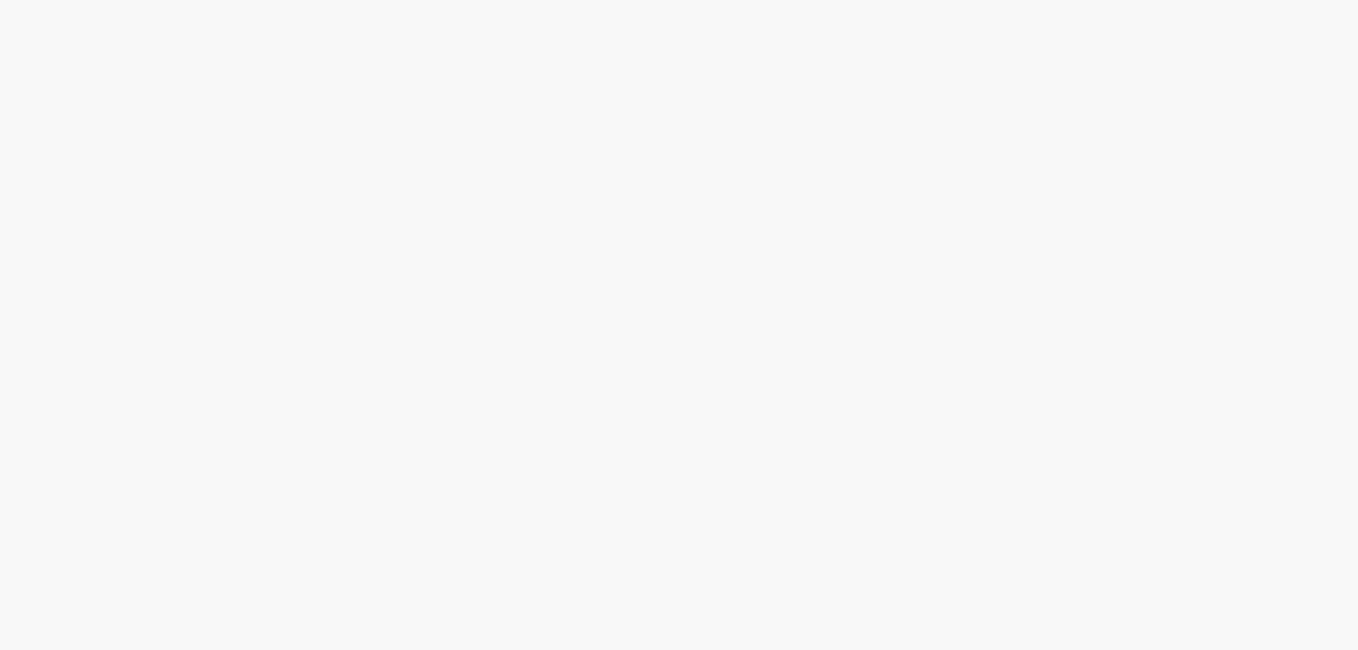scroll, scrollTop: 0, scrollLeft: 0, axis: both 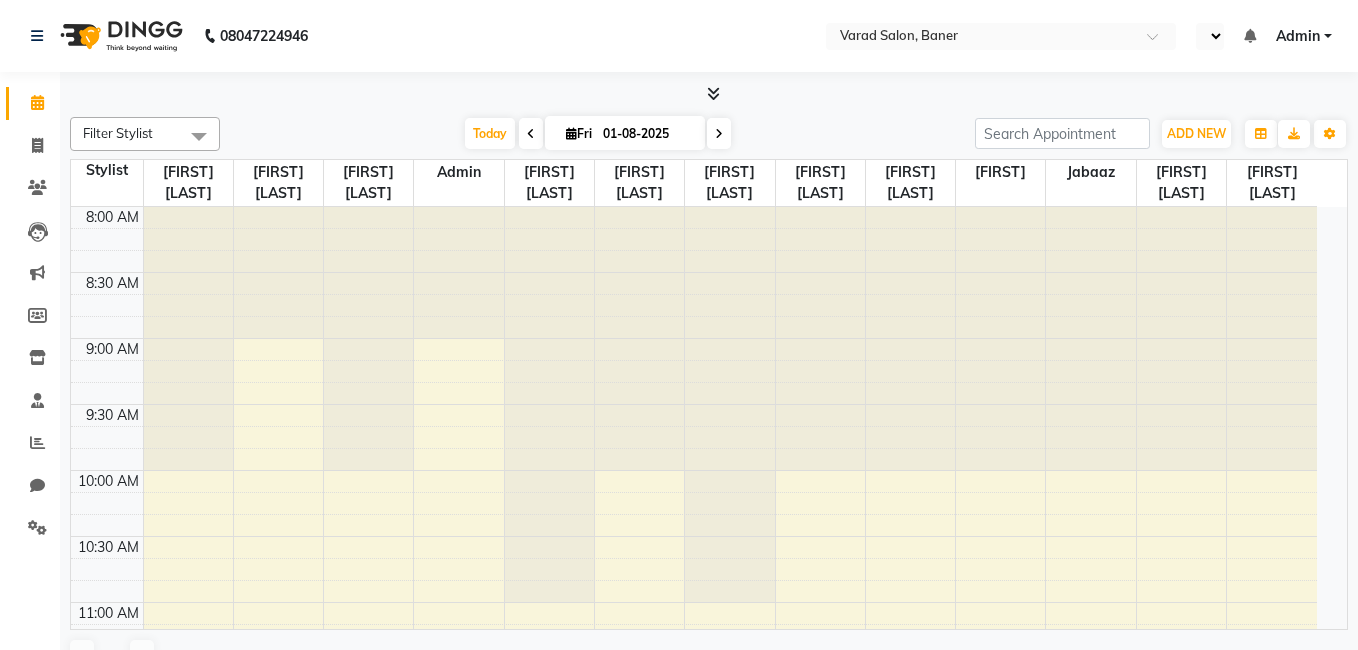 select on "en" 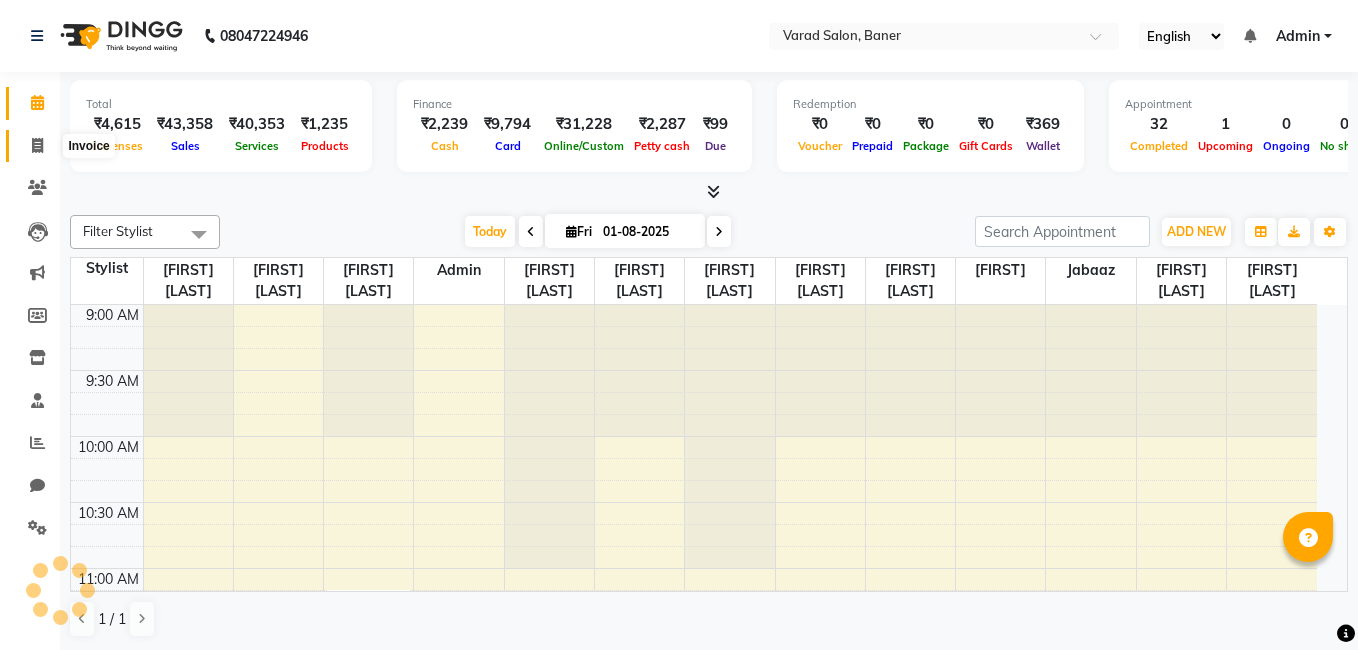click 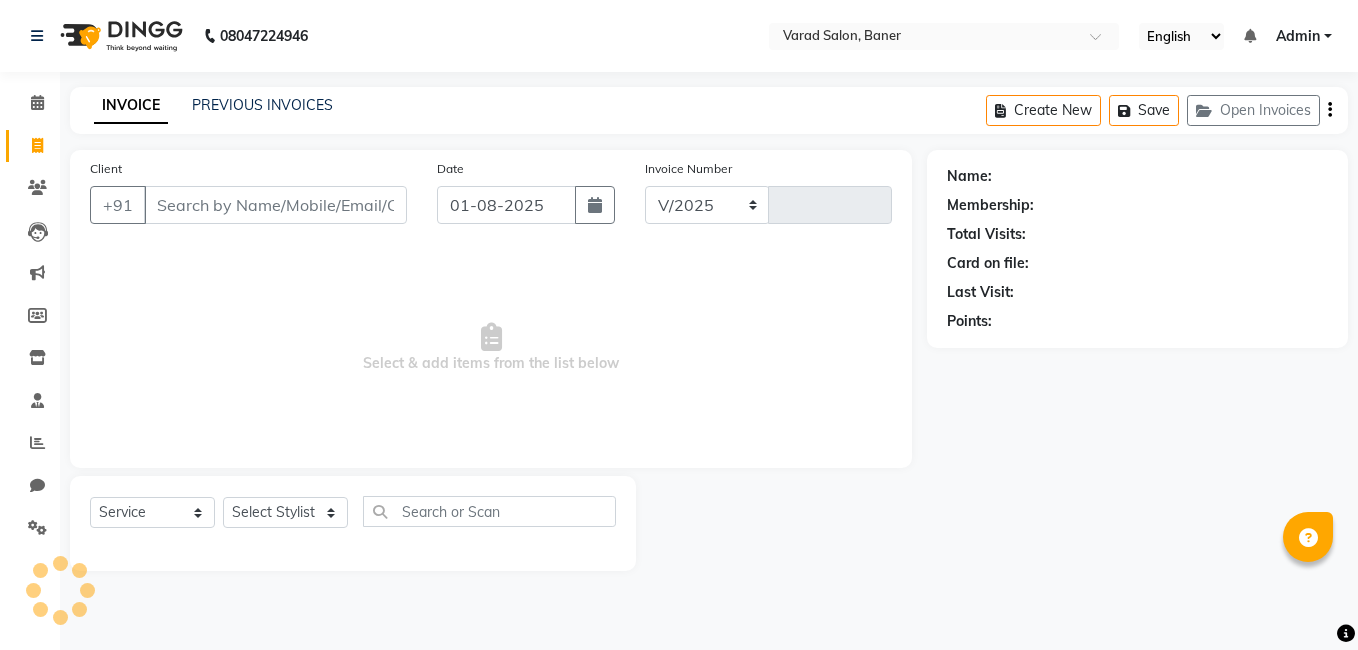 select on "7115" 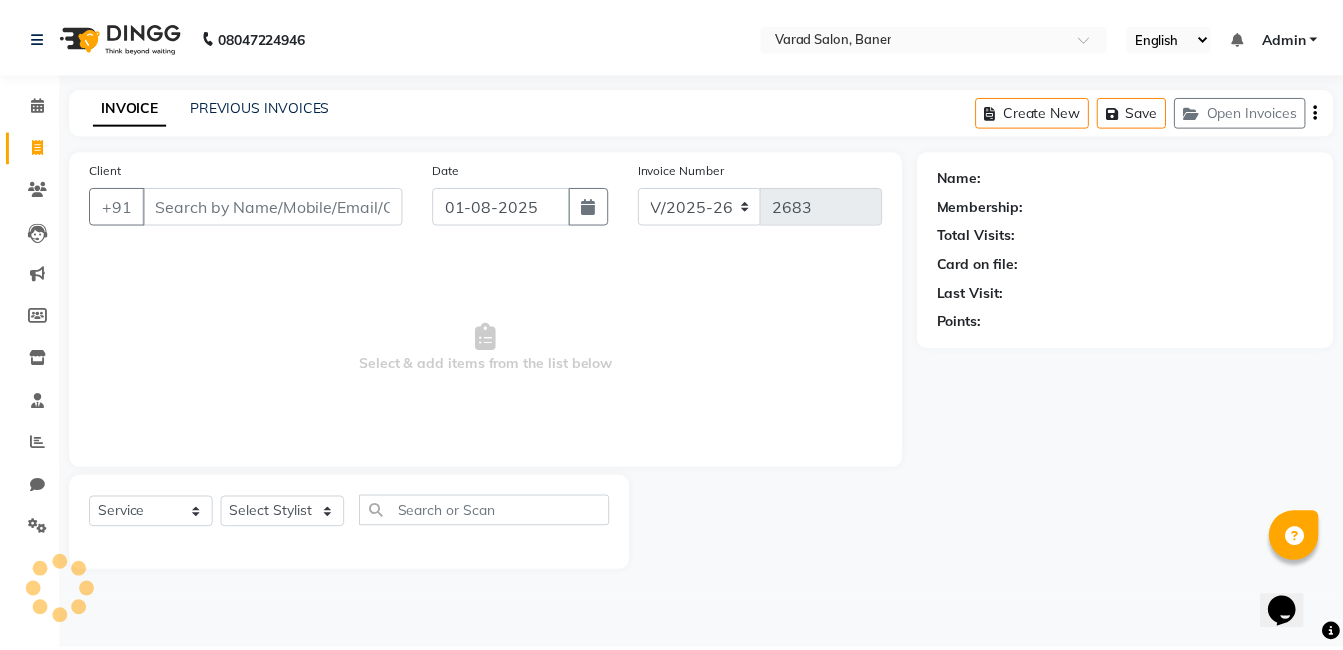 scroll, scrollTop: 0, scrollLeft: 0, axis: both 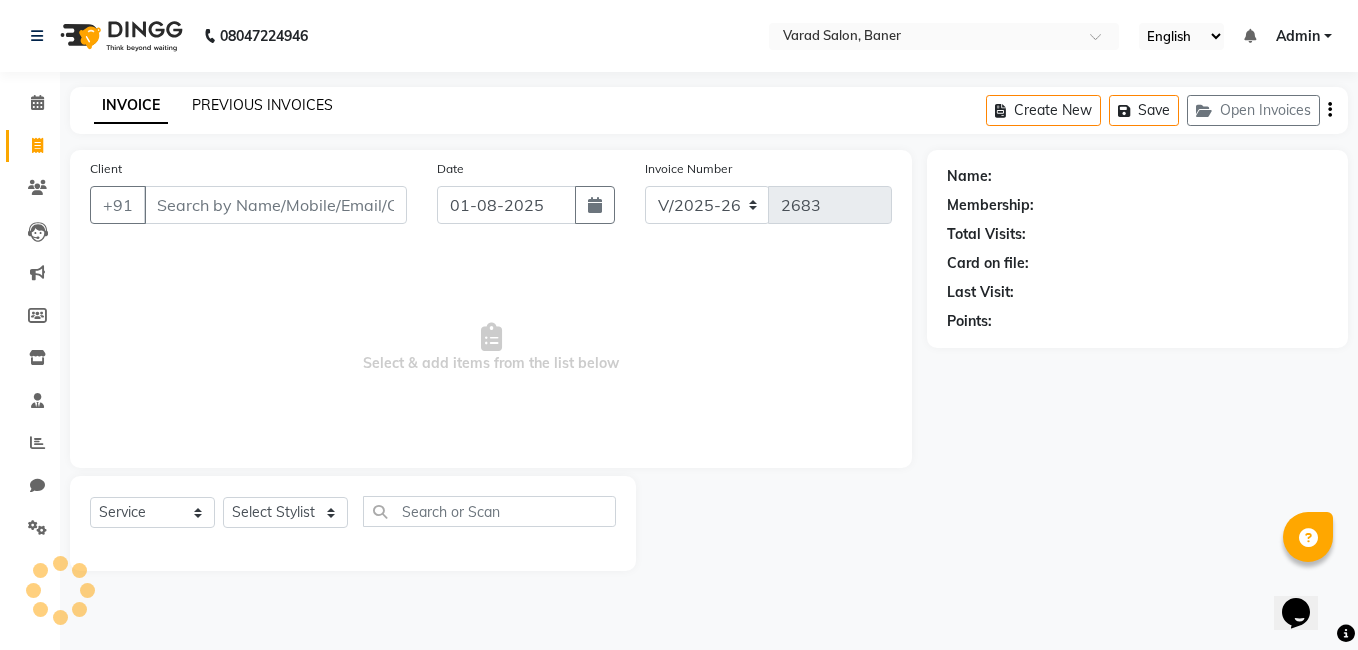 click on "PREVIOUS INVOICES" 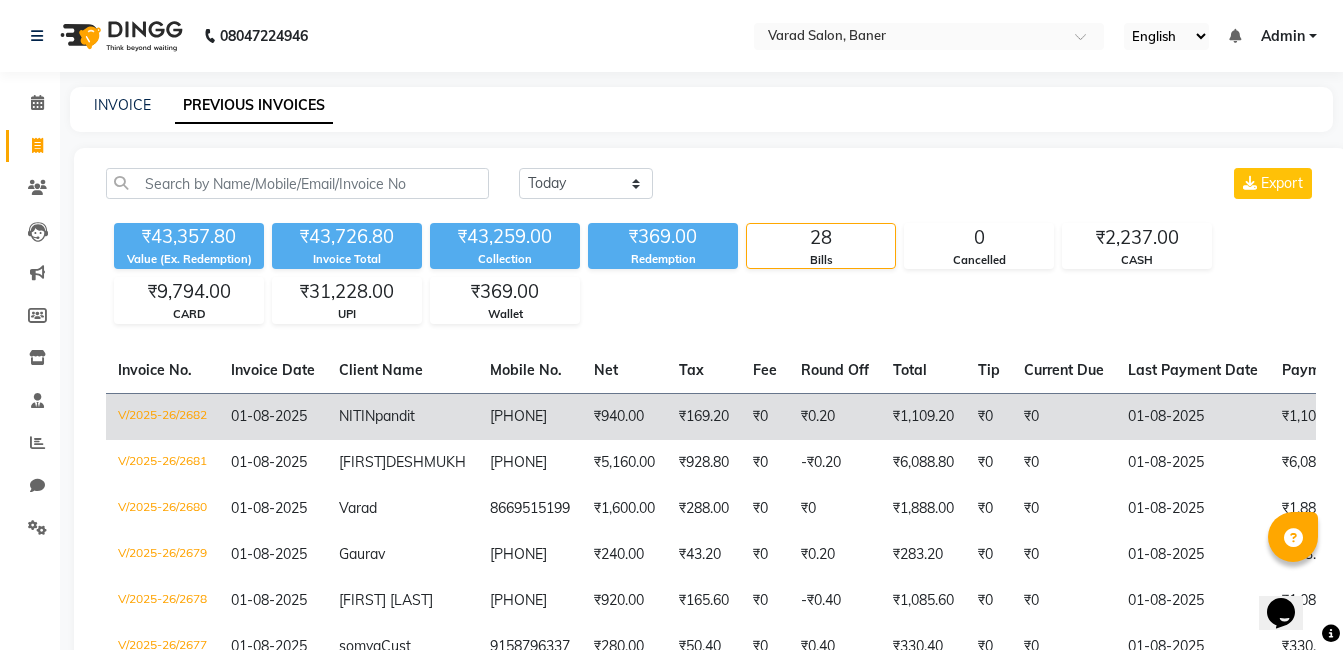click on "₹169.20" 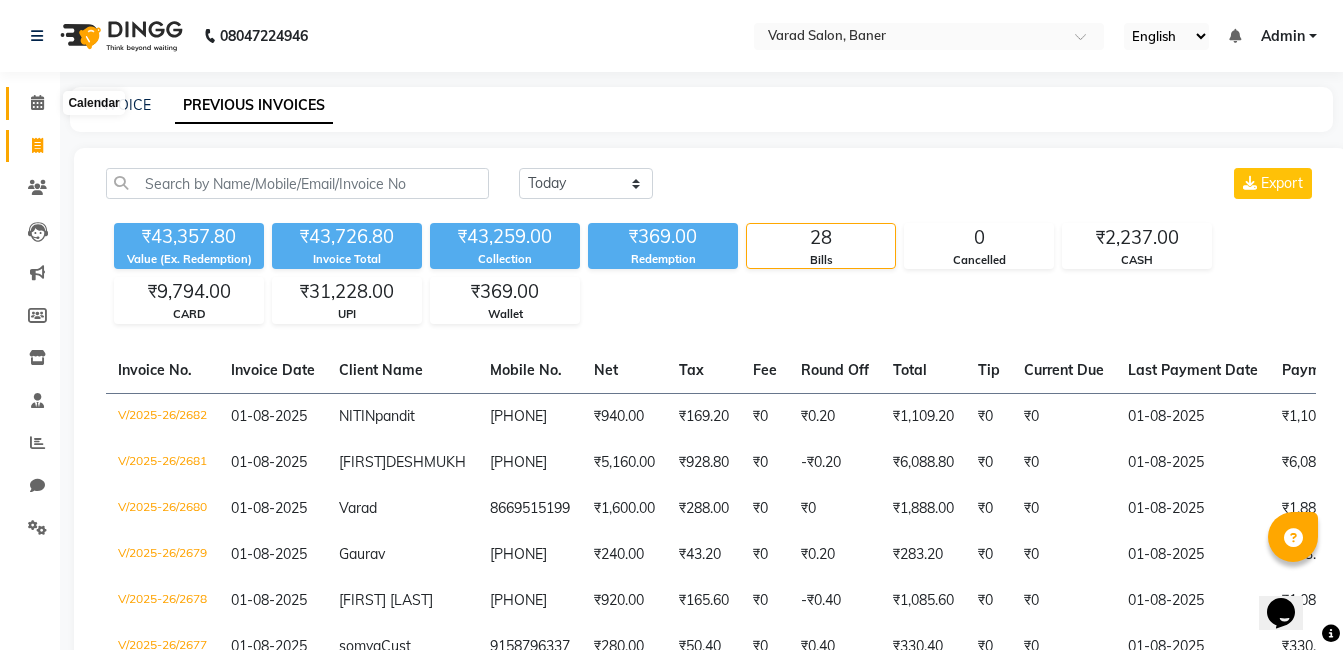 click 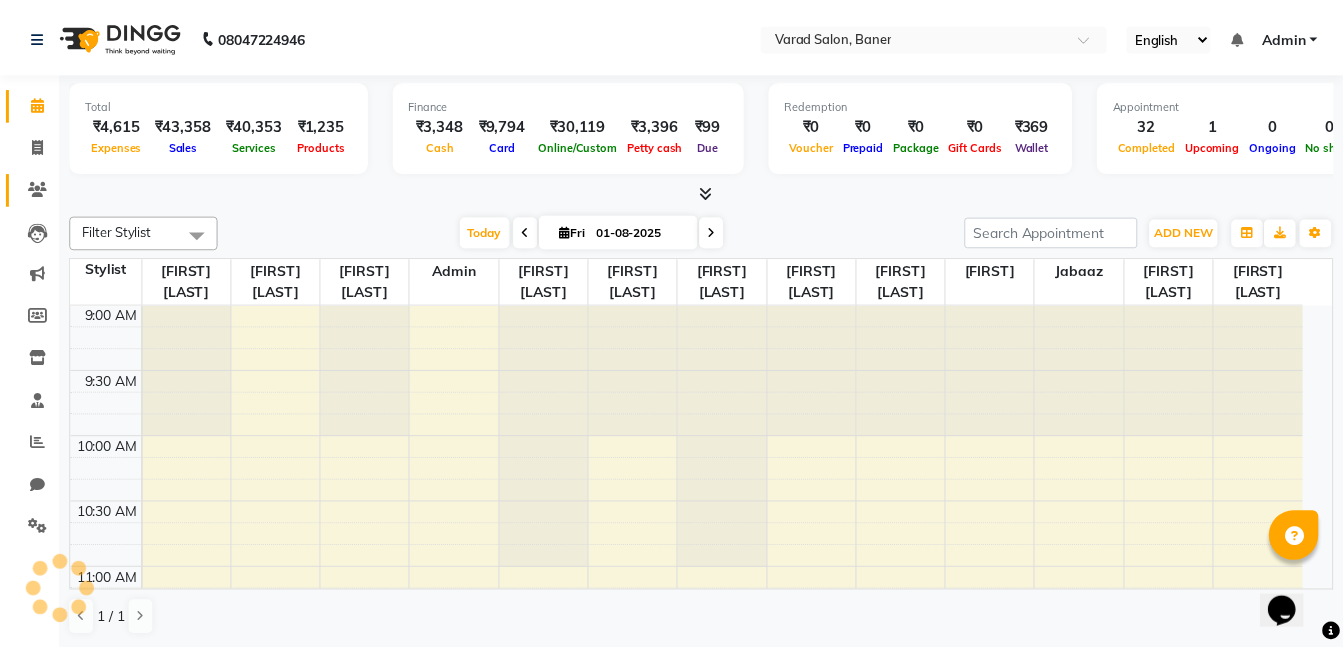 scroll, scrollTop: 0, scrollLeft: 0, axis: both 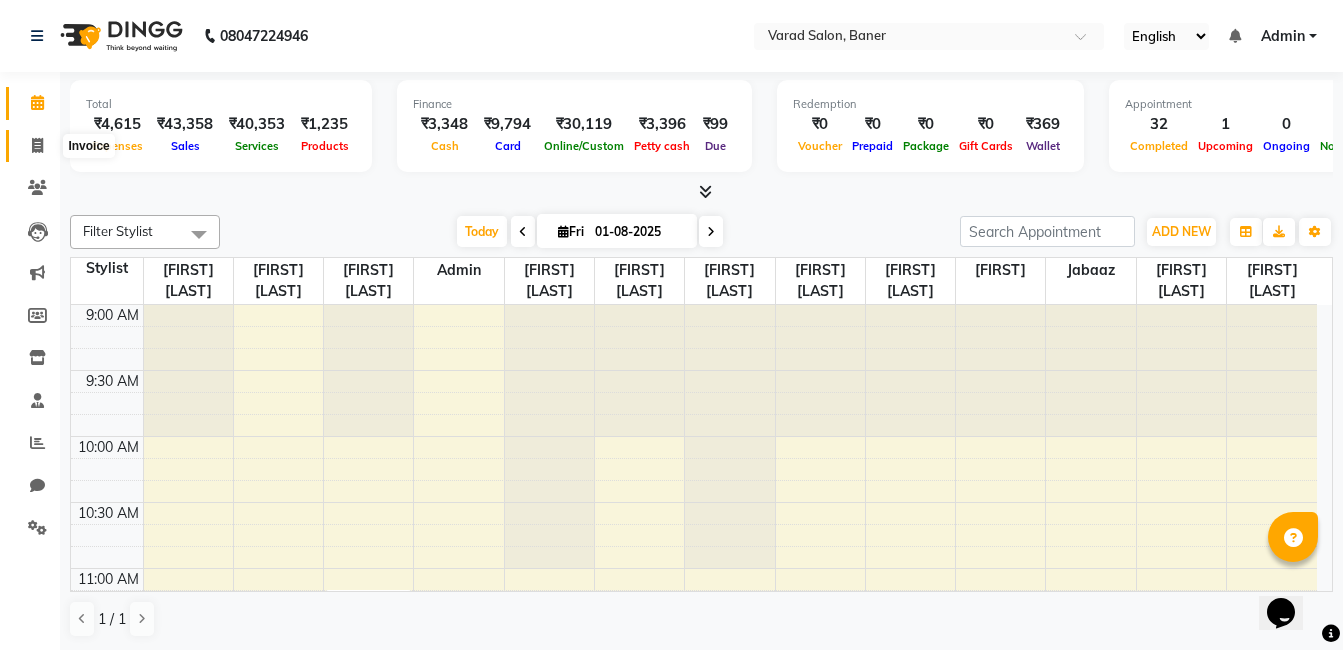 click 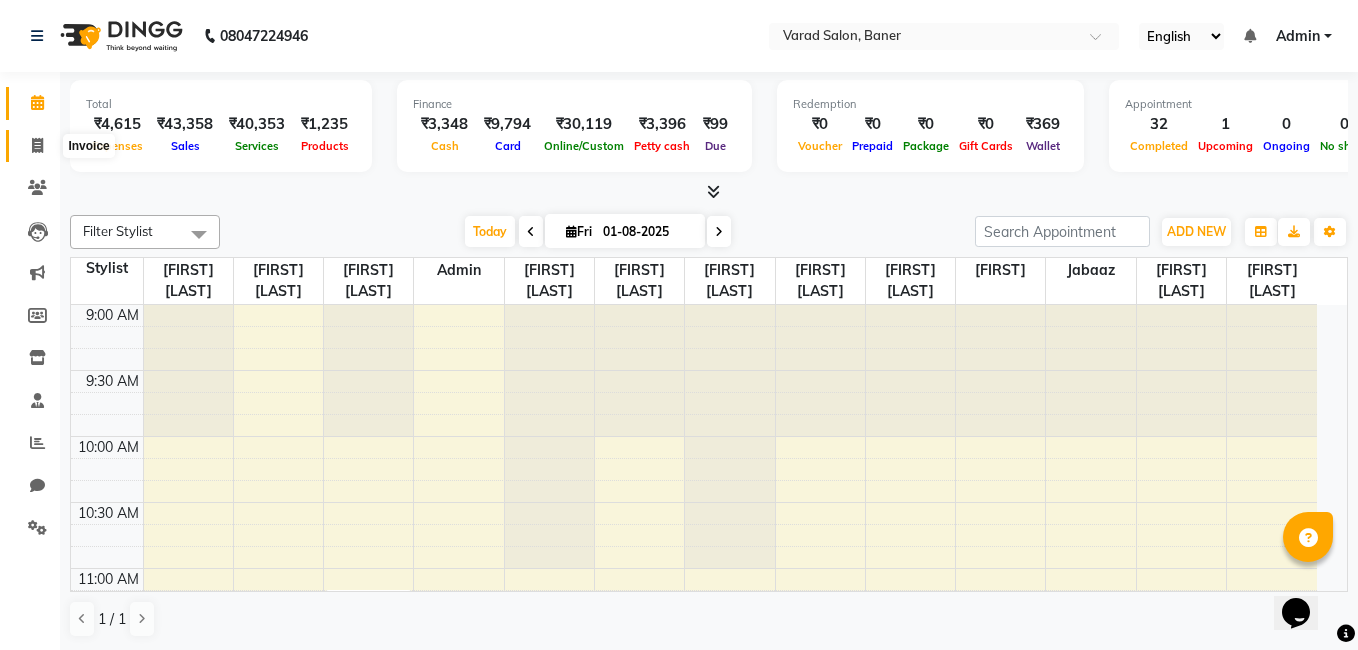 select on "service" 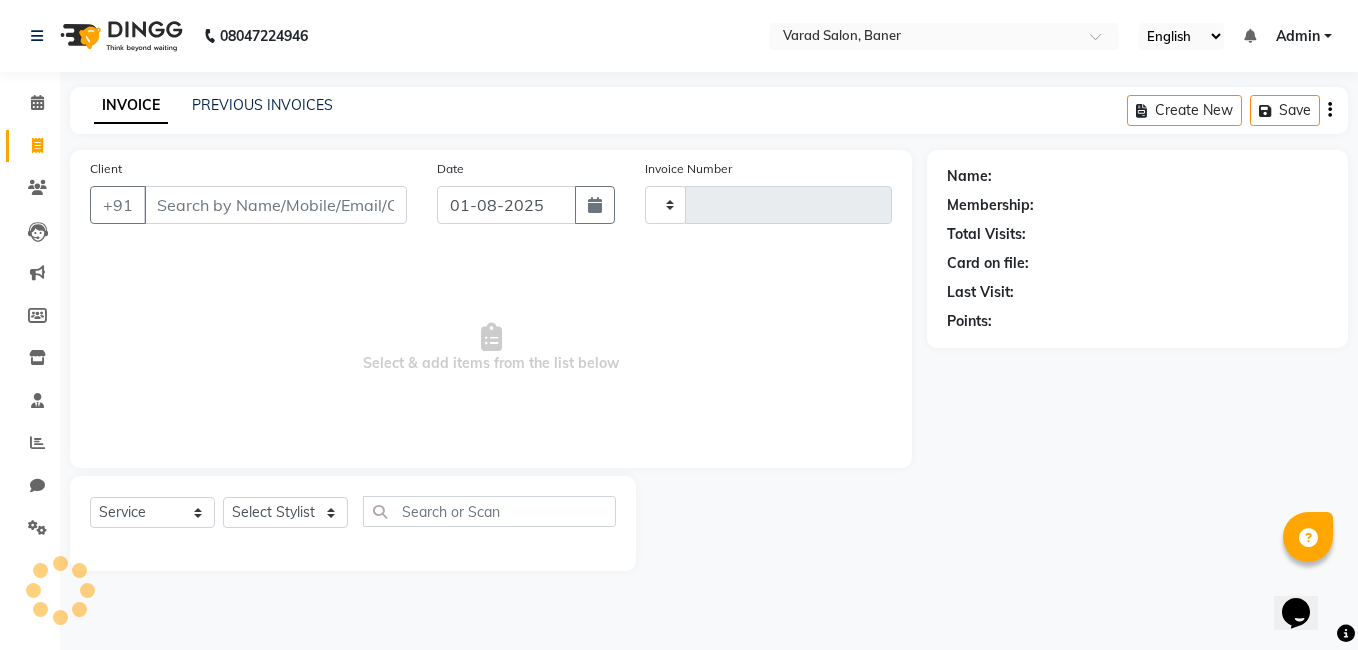 type on "2683" 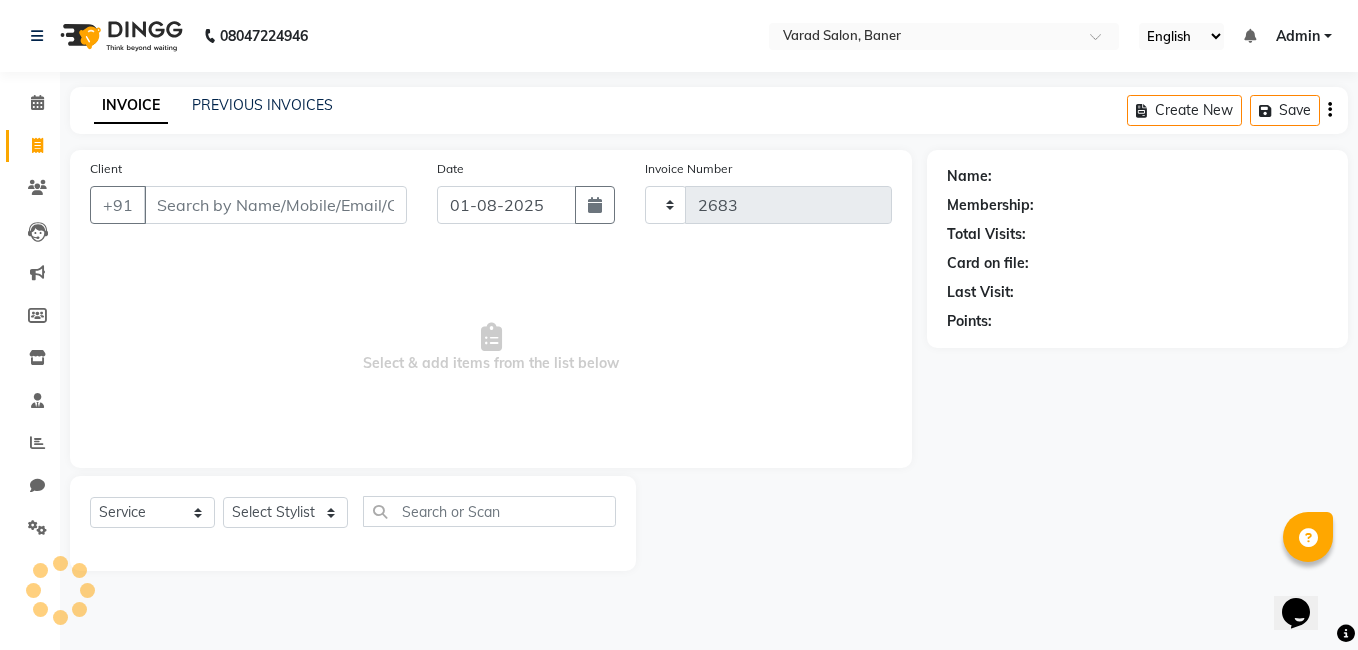 select on "7115" 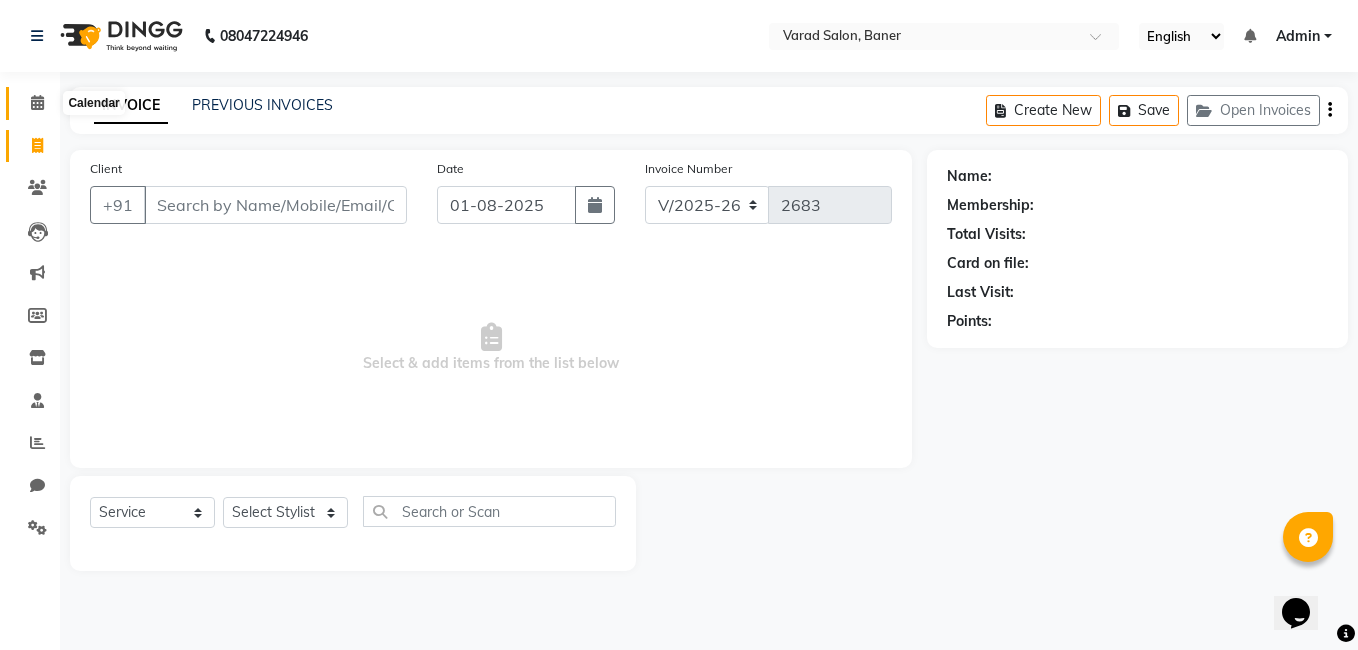 click 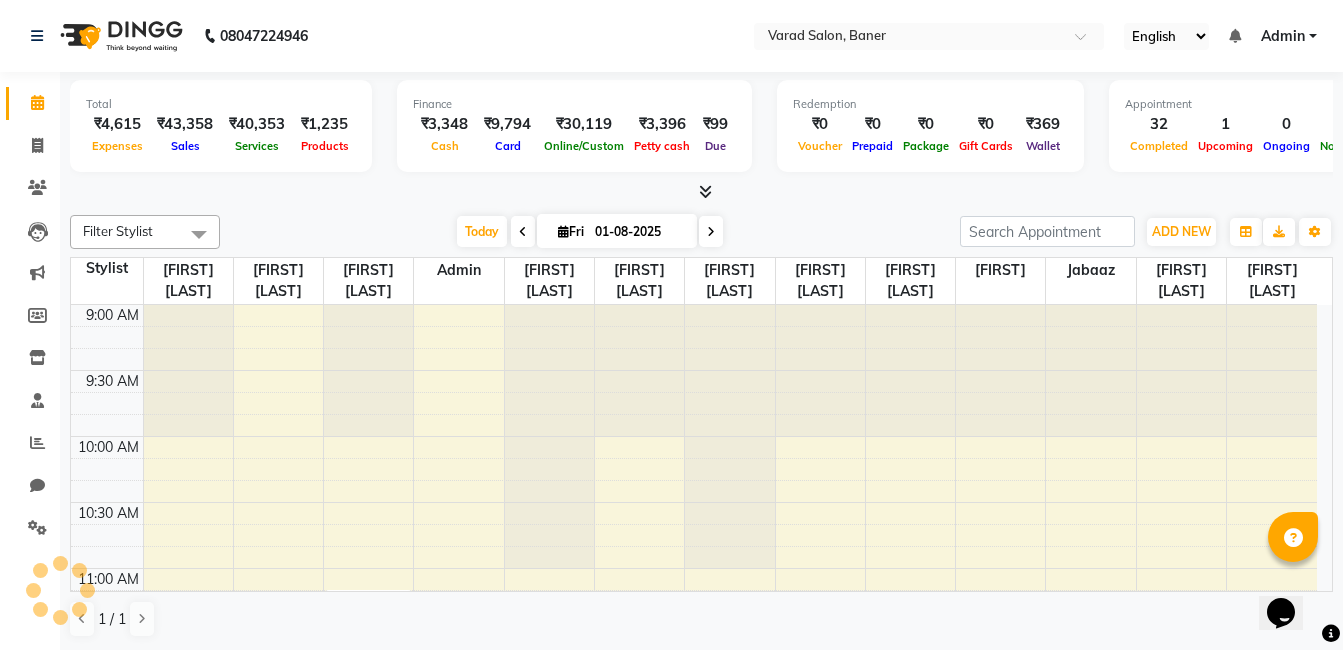 scroll, scrollTop: 0, scrollLeft: 0, axis: both 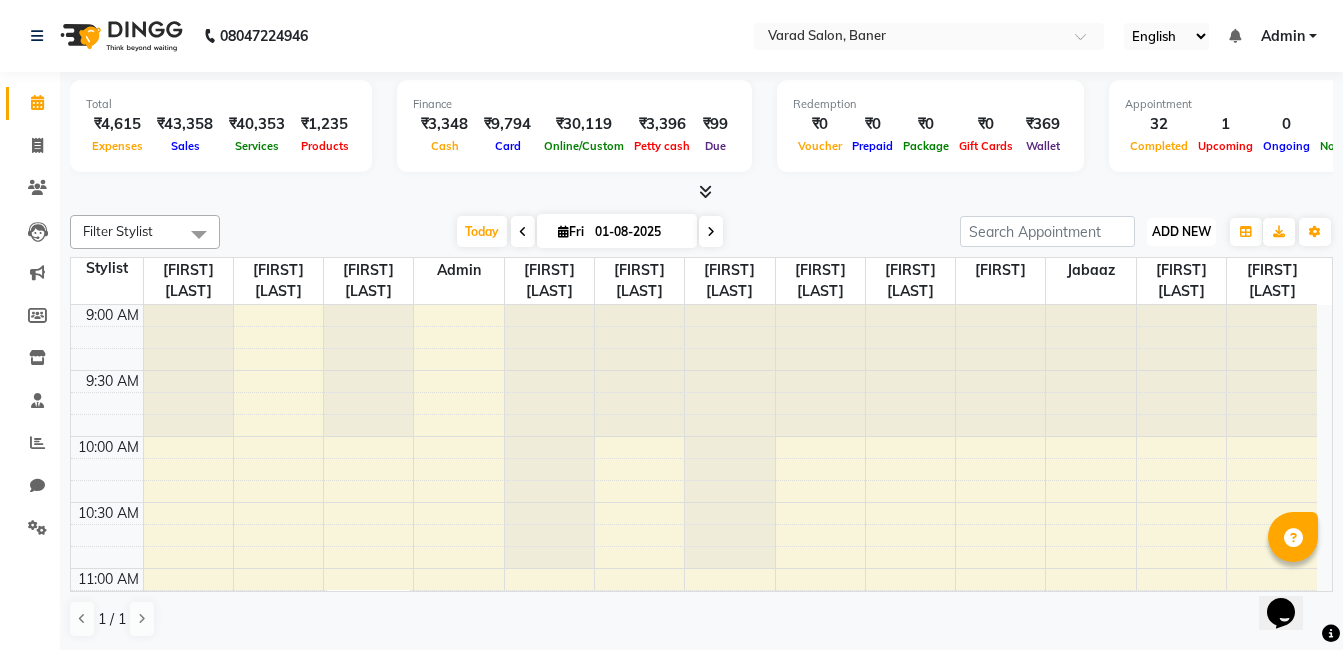 click on "ADD NEW" at bounding box center [1181, 231] 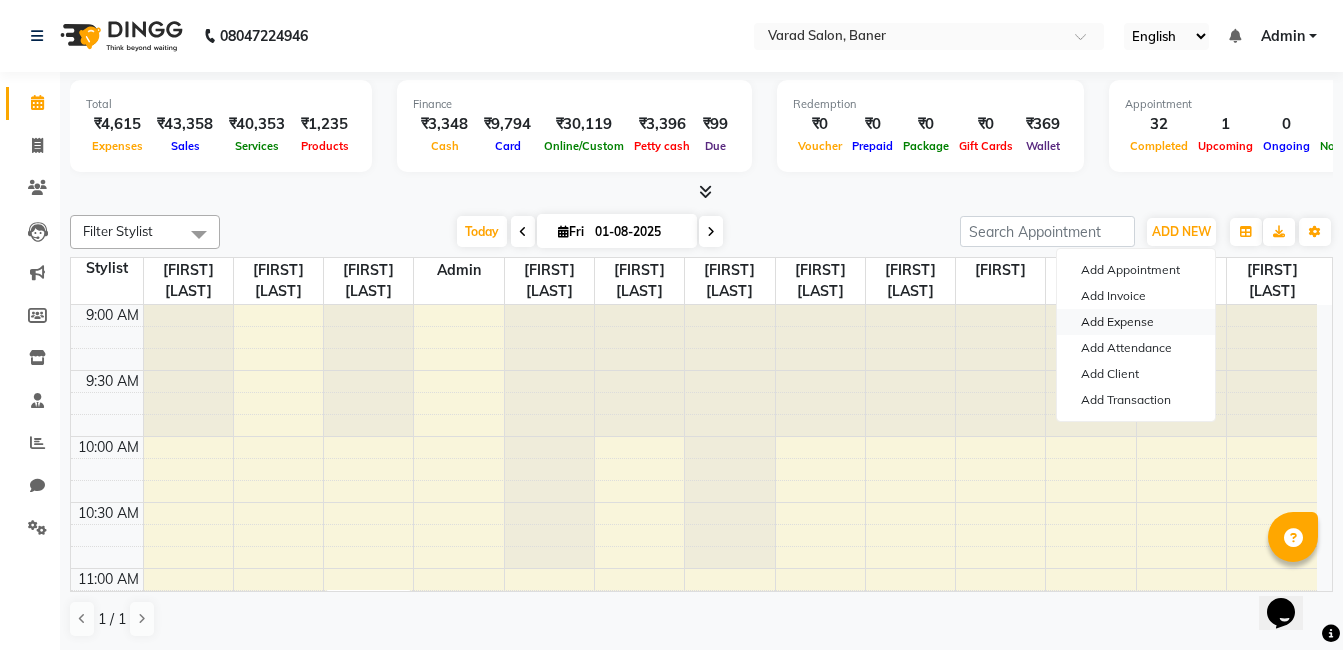 click on "Add Expense" at bounding box center [1136, 322] 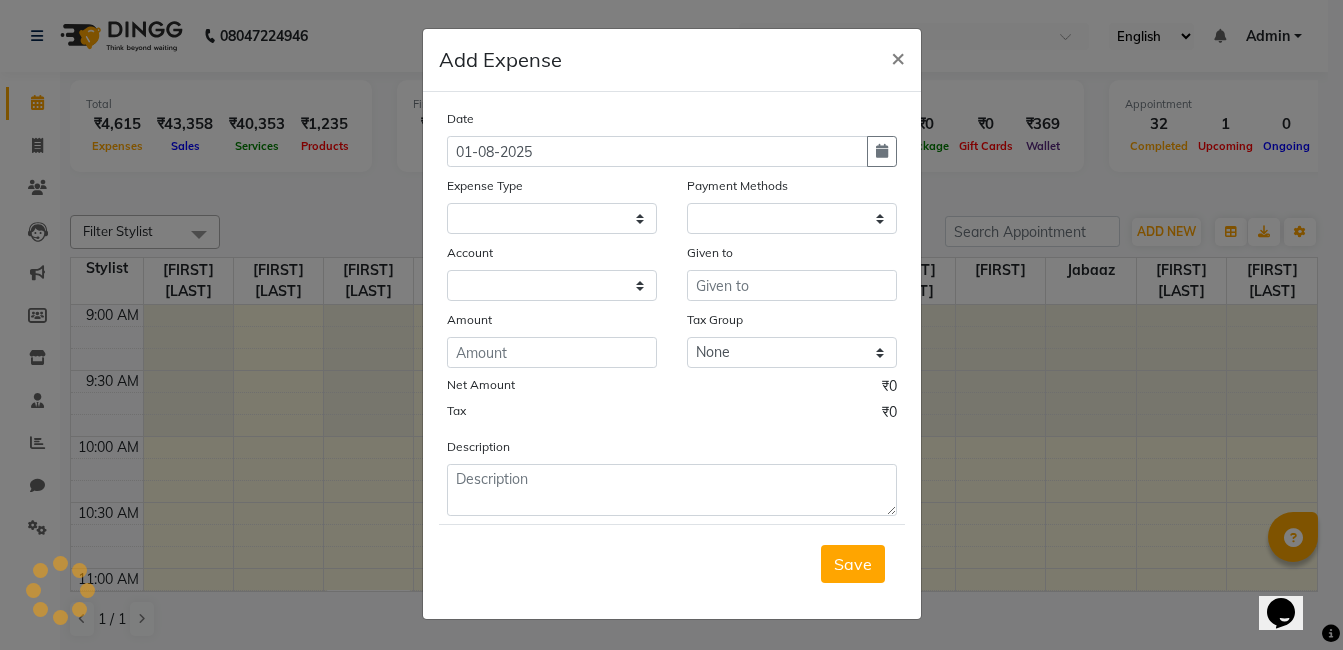 select 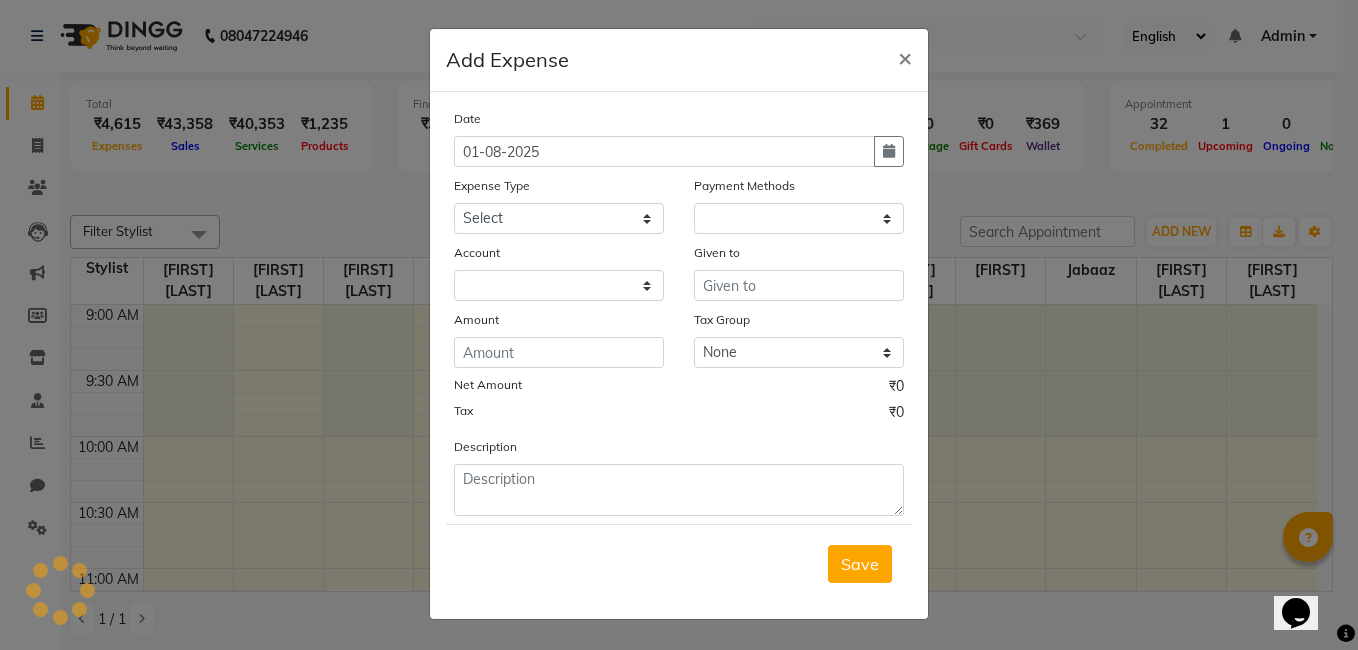 select on "1" 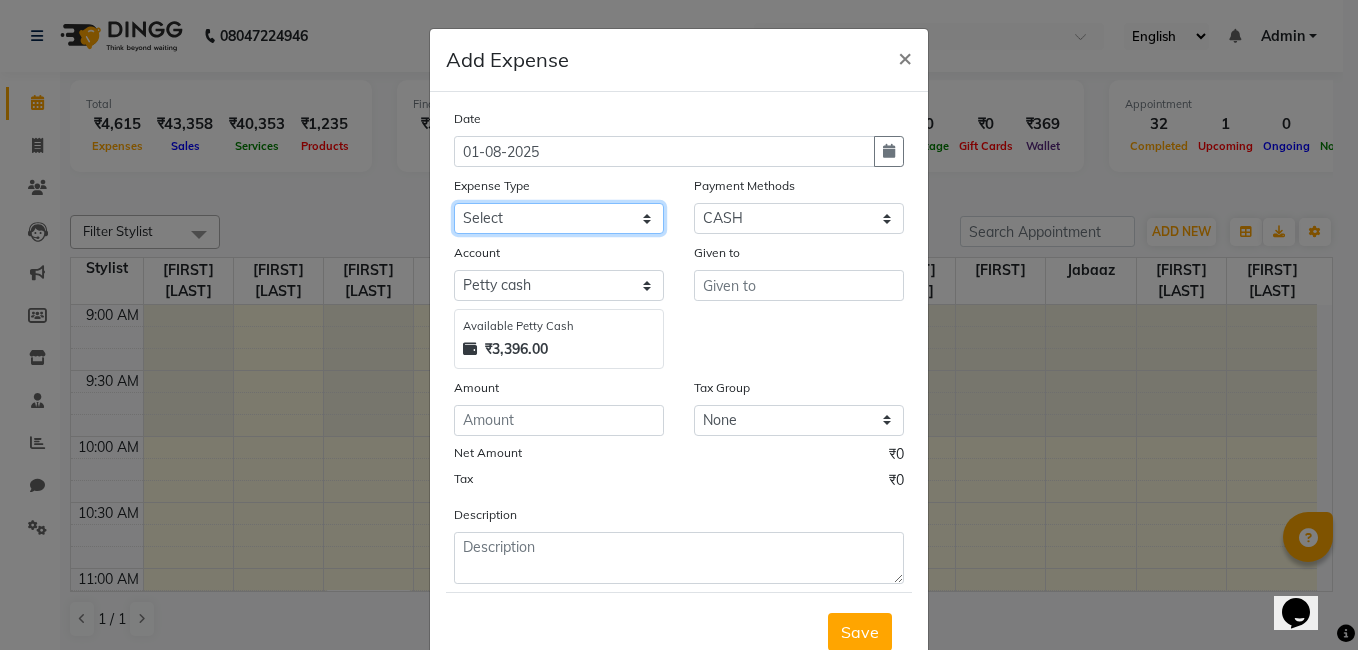 click on "Select Advance Salary Amezon parcel Bank charges birthday cake BLINKIT Car maintenance  Cash transfer to bank Client Snacks Clinical charges clint snaks Equipment flower pot Fuel Govt fee Hand Over To Pavan Sir Incentive Insurance International purchase kacharawala Laundry Loan Repayment Maintenance Marketing milk Miscellaneous Other Pantry portar Product puja saman Rent room deposit Salary salon products Staff Snacks Staff Tip staff welfare Tea & Refreshment Utilities" 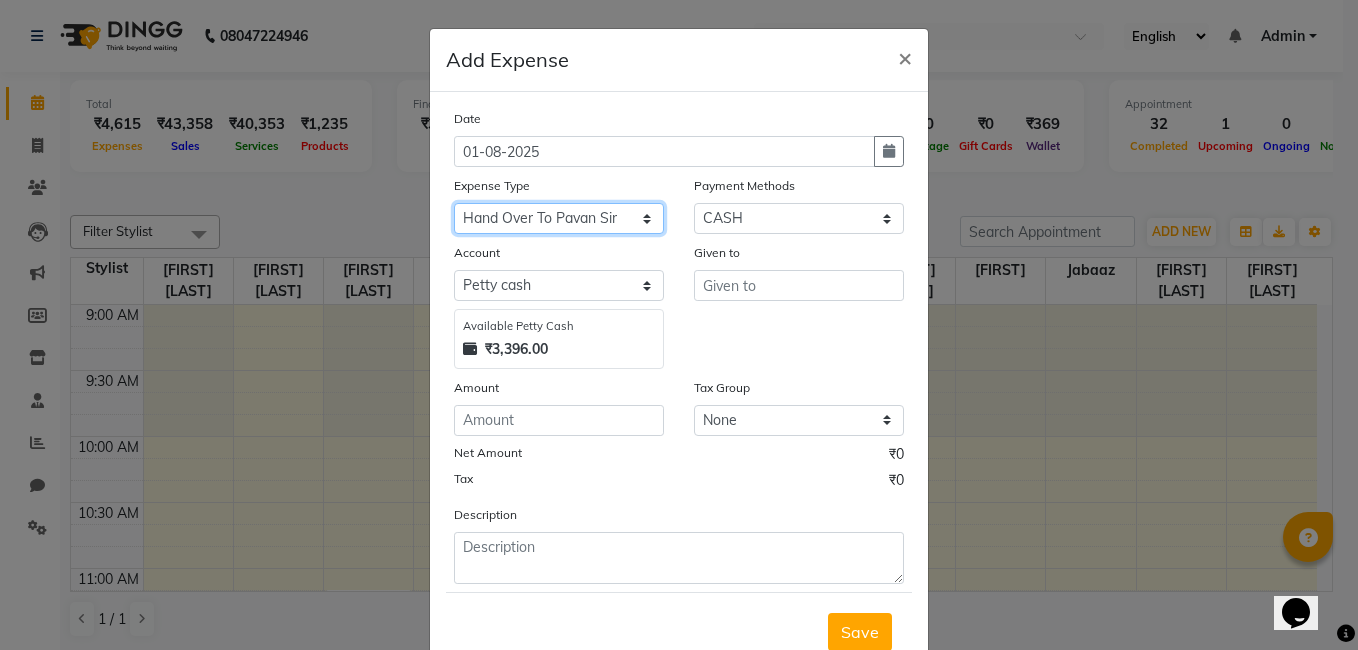 click on "Select Advance Salary Amezon parcel Bank charges birthday cake BLINKIT Car maintenance  Cash transfer to bank Client Snacks Clinical charges clint snaks Equipment flower pot Fuel Govt fee Hand Over To Pavan Sir Incentive Insurance International purchase kacharawala Laundry Loan Repayment Maintenance Marketing milk Miscellaneous Other Pantry portar Product puja saman Rent room deposit Salary salon products Staff Snacks Staff Tip staff welfare Tea & Refreshment Utilities" 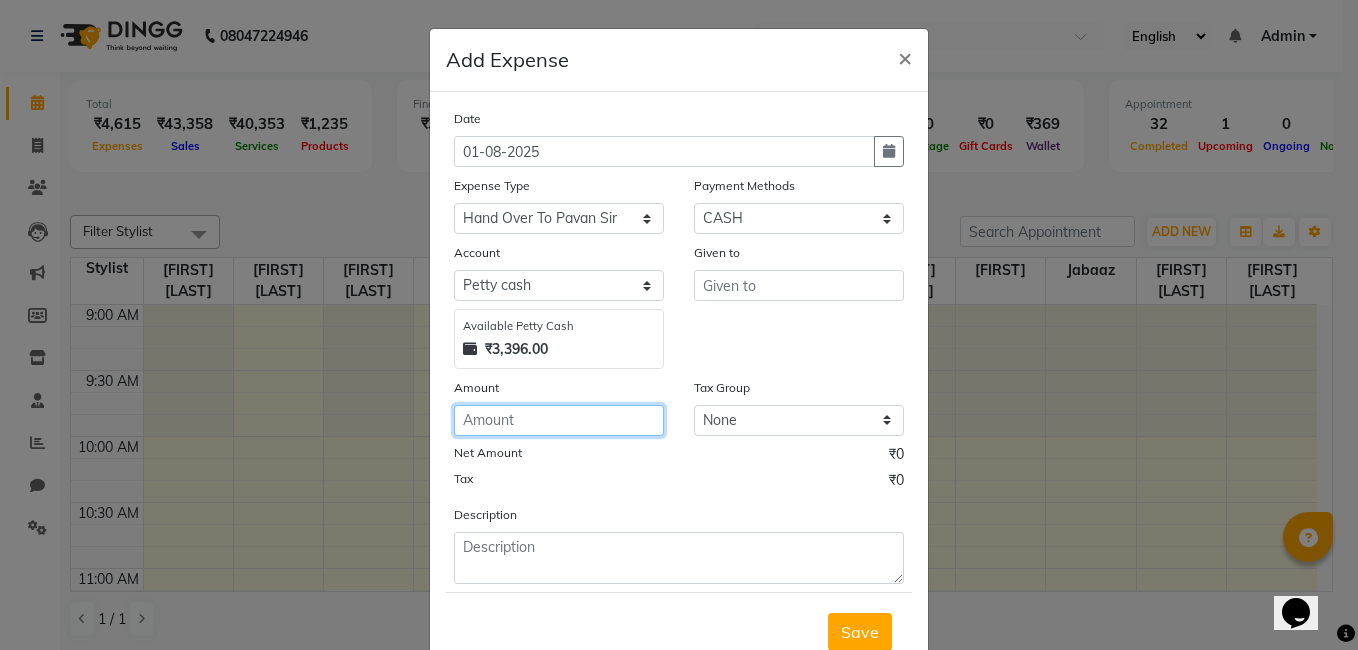 click 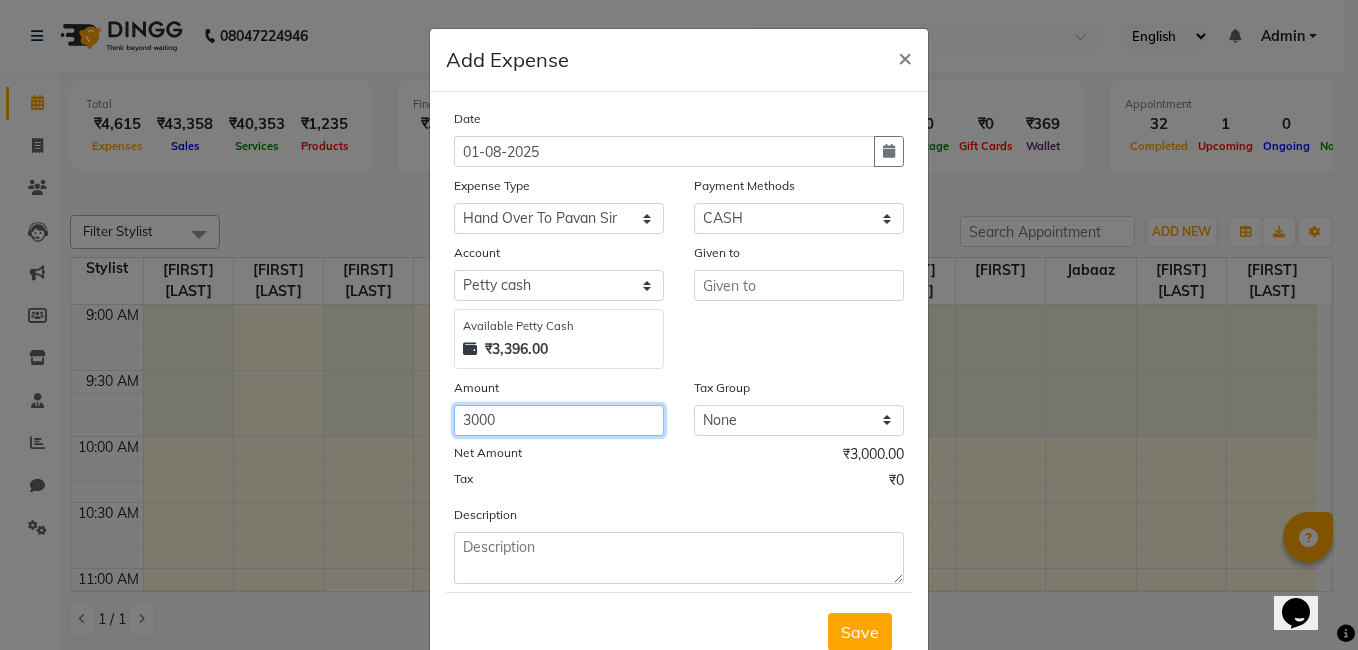 type on "3000" 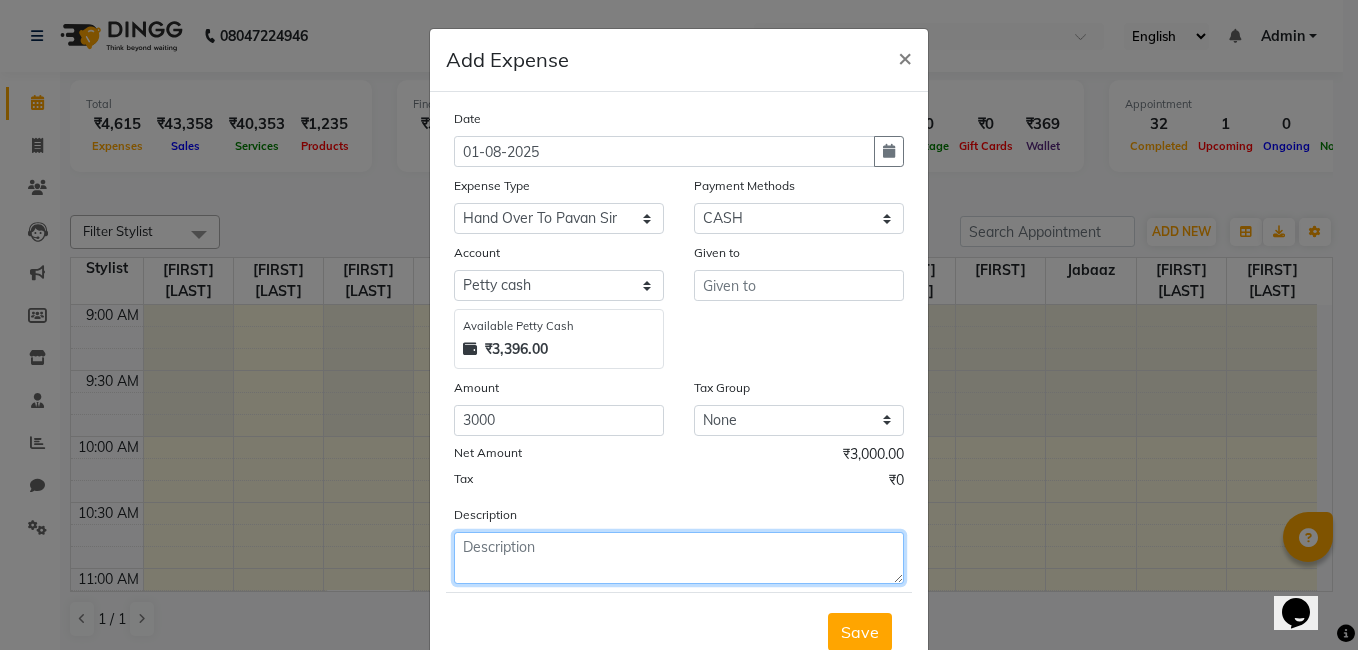 click 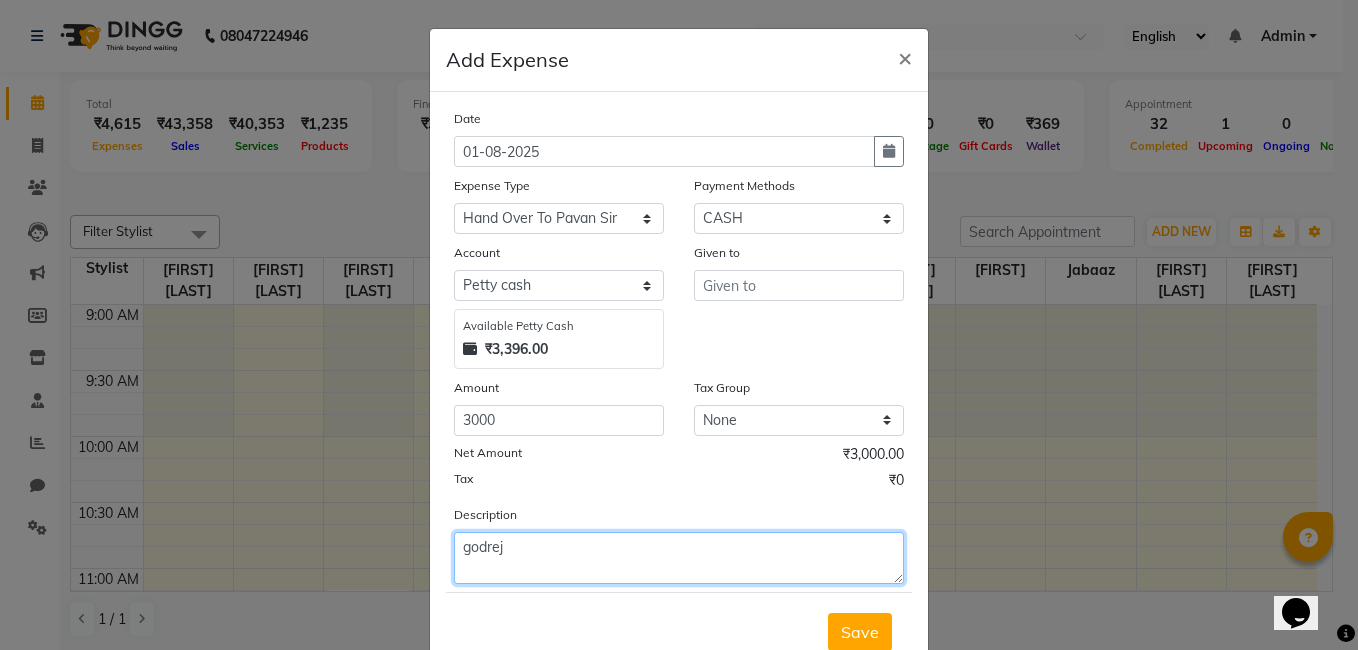 type on "godrej" 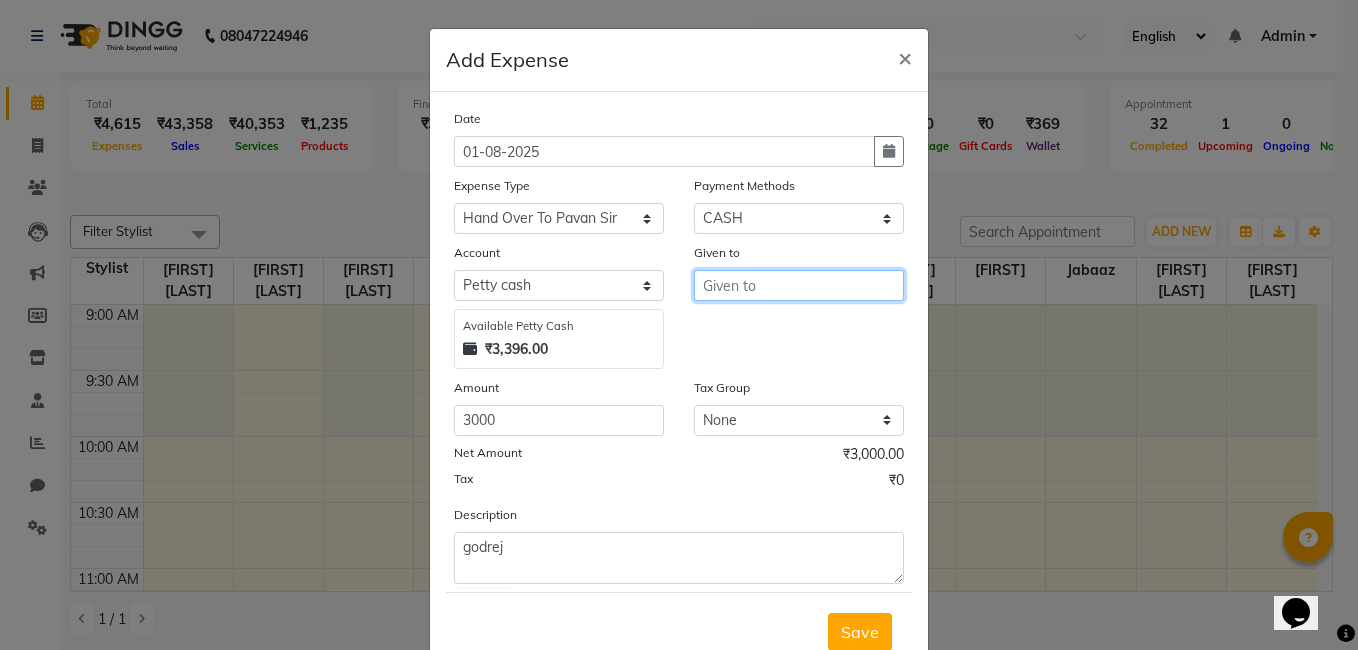 click at bounding box center [799, 285] 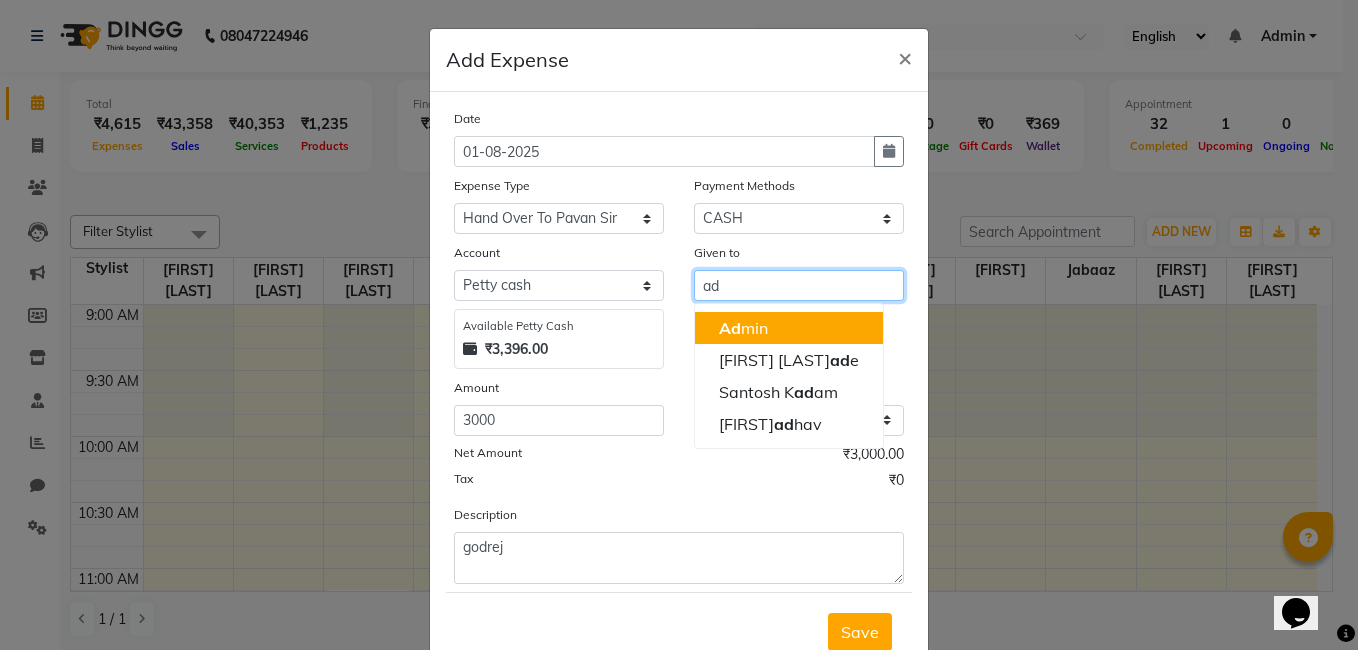 click on "Ad min" at bounding box center (789, 328) 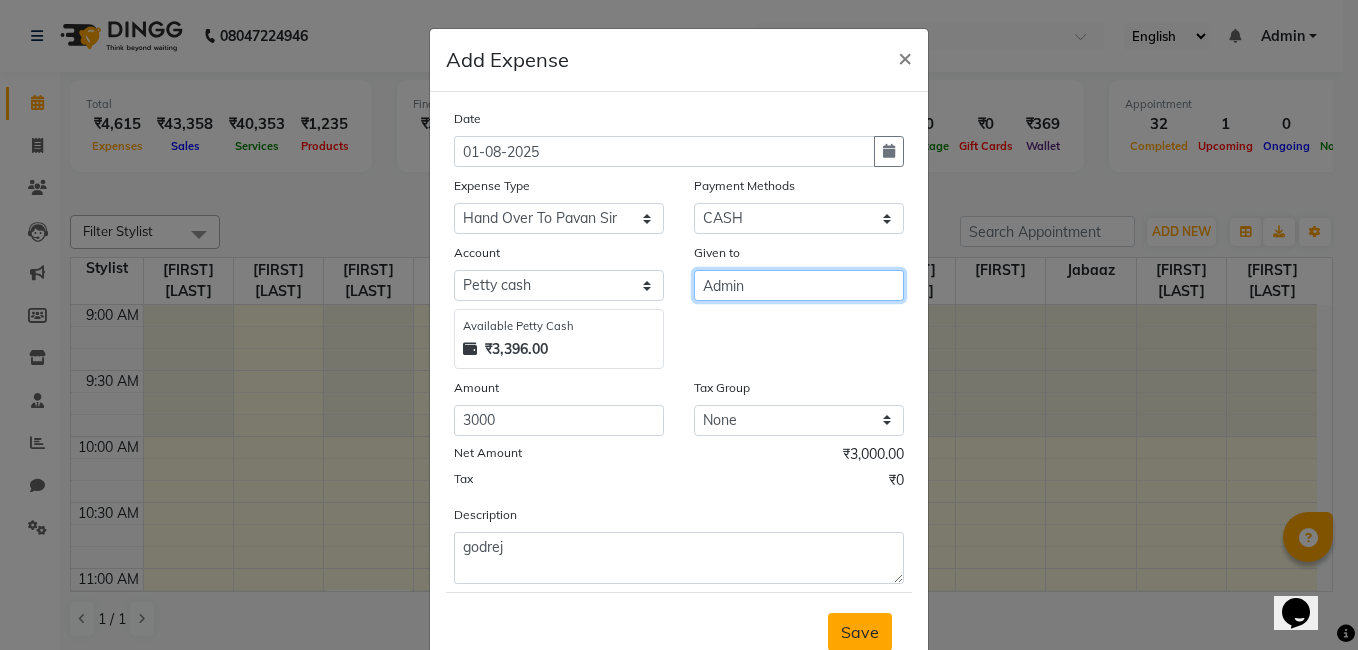 type on "Admin" 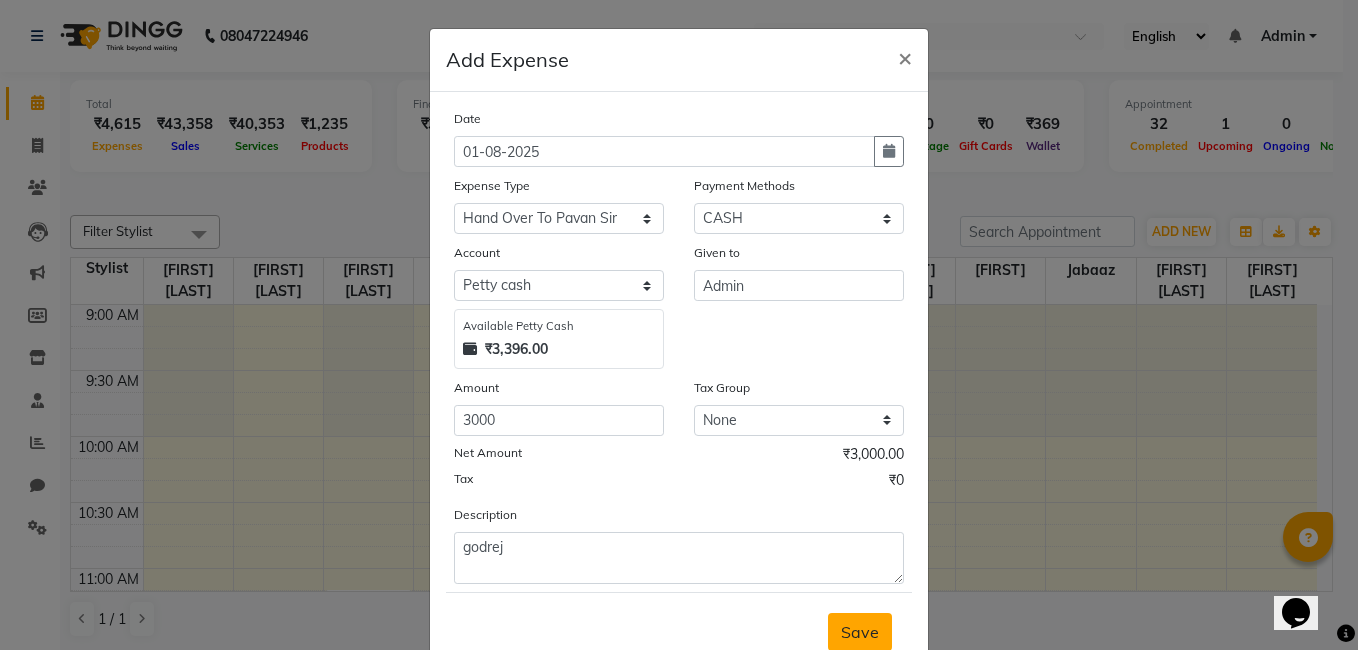 click on "Save" at bounding box center (860, 632) 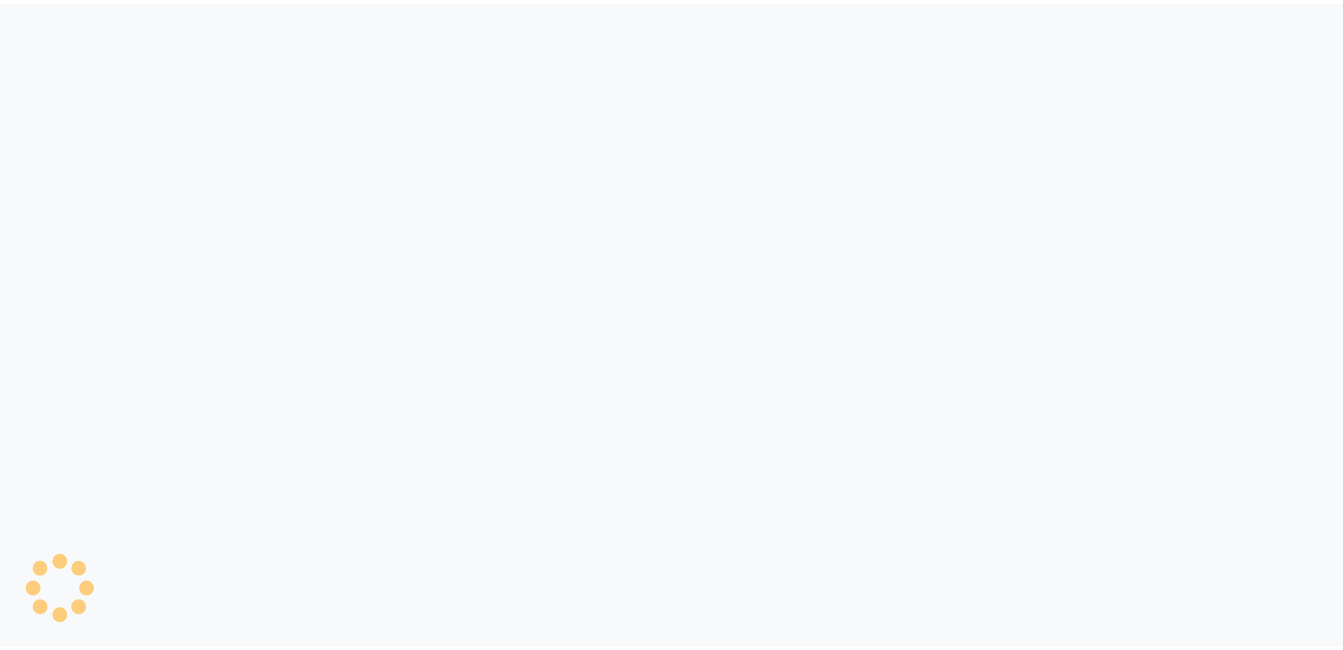 scroll, scrollTop: 0, scrollLeft: 0, axis: both 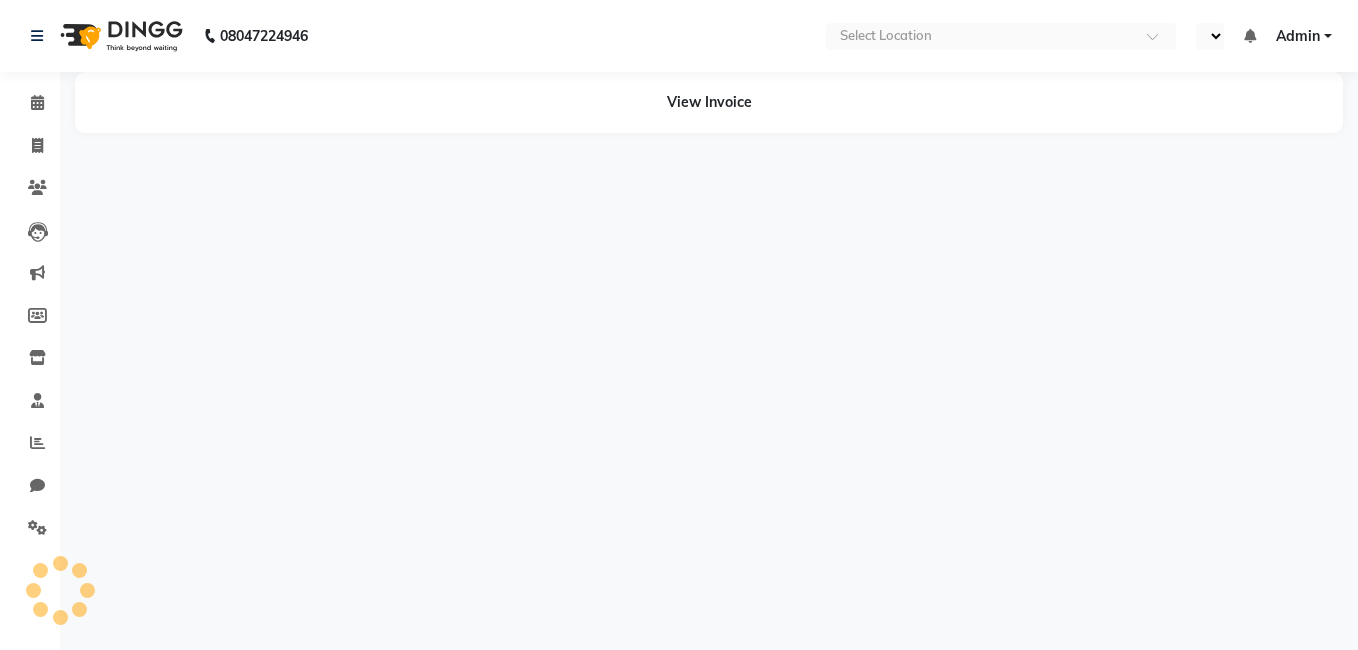 select on "en" 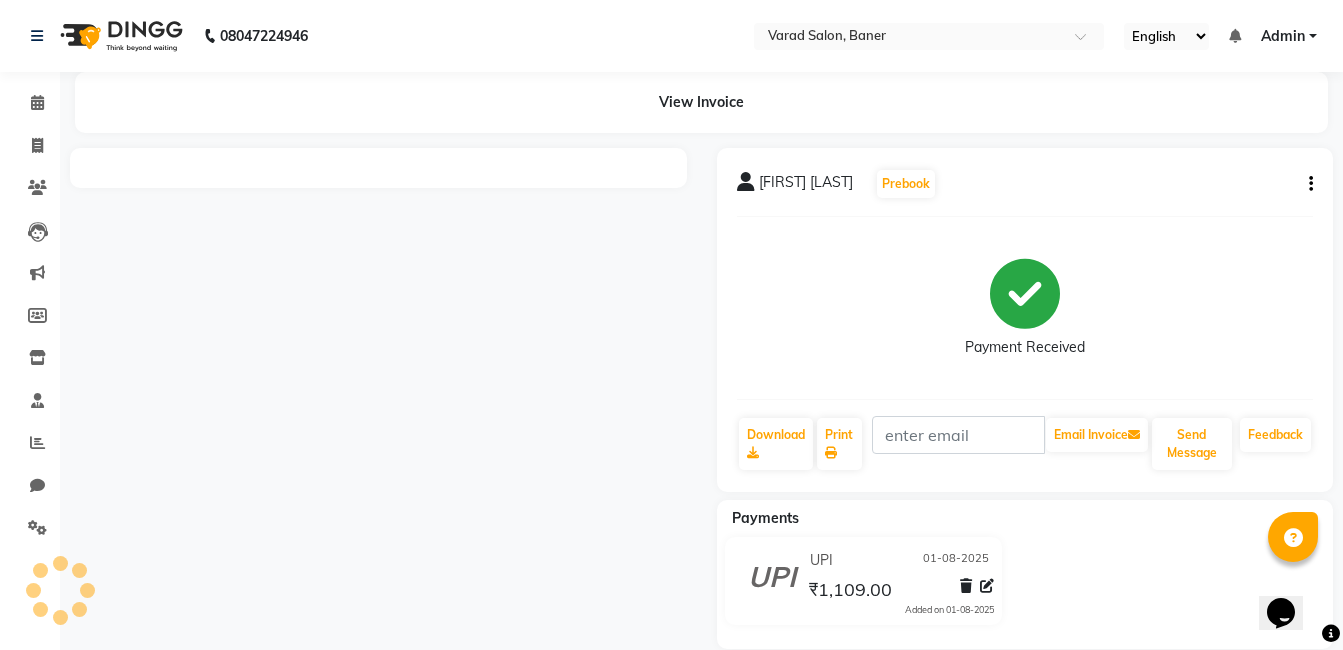 scroll, scrollTop: 0, scrollLeft: 0, axis: both 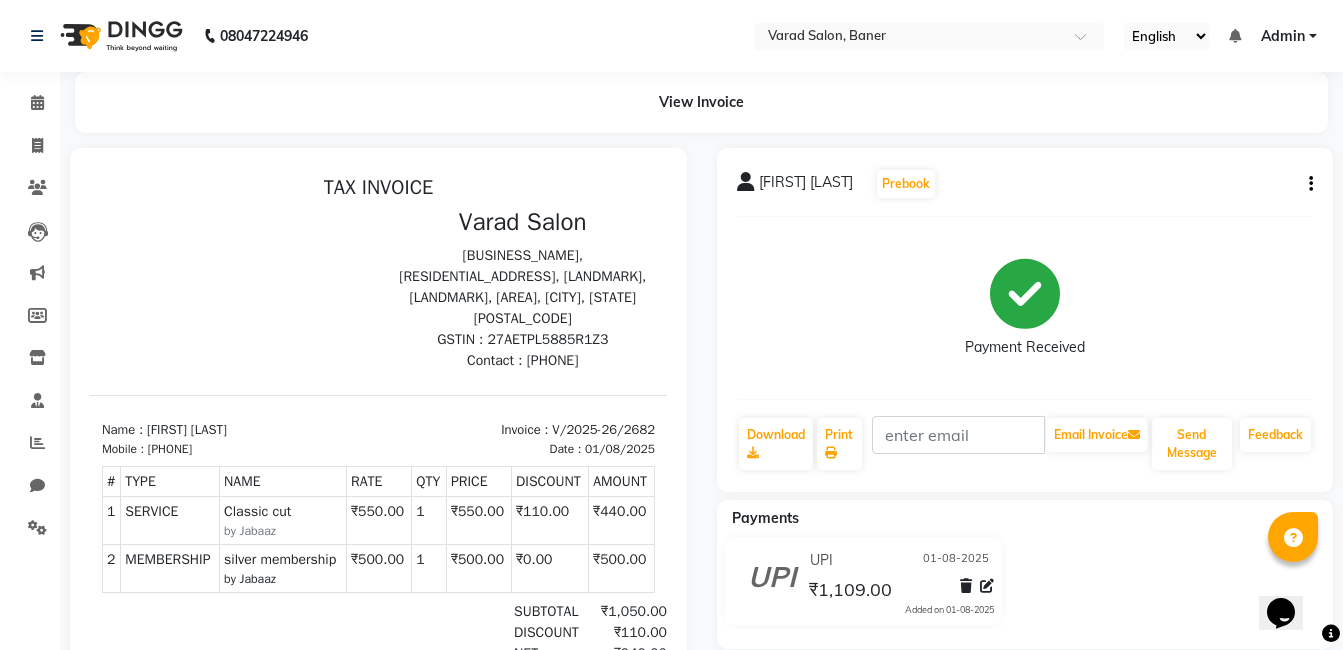 click 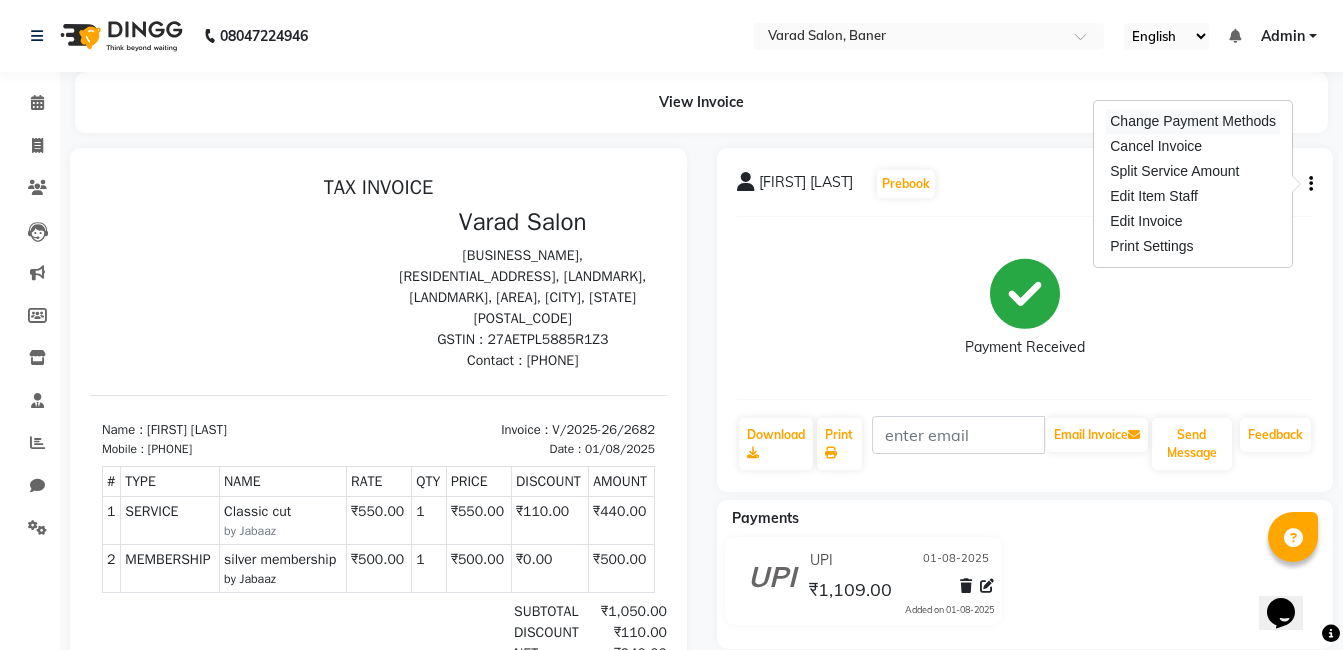 click on "Change Payment Methods" at bounding box center [1193, 121] 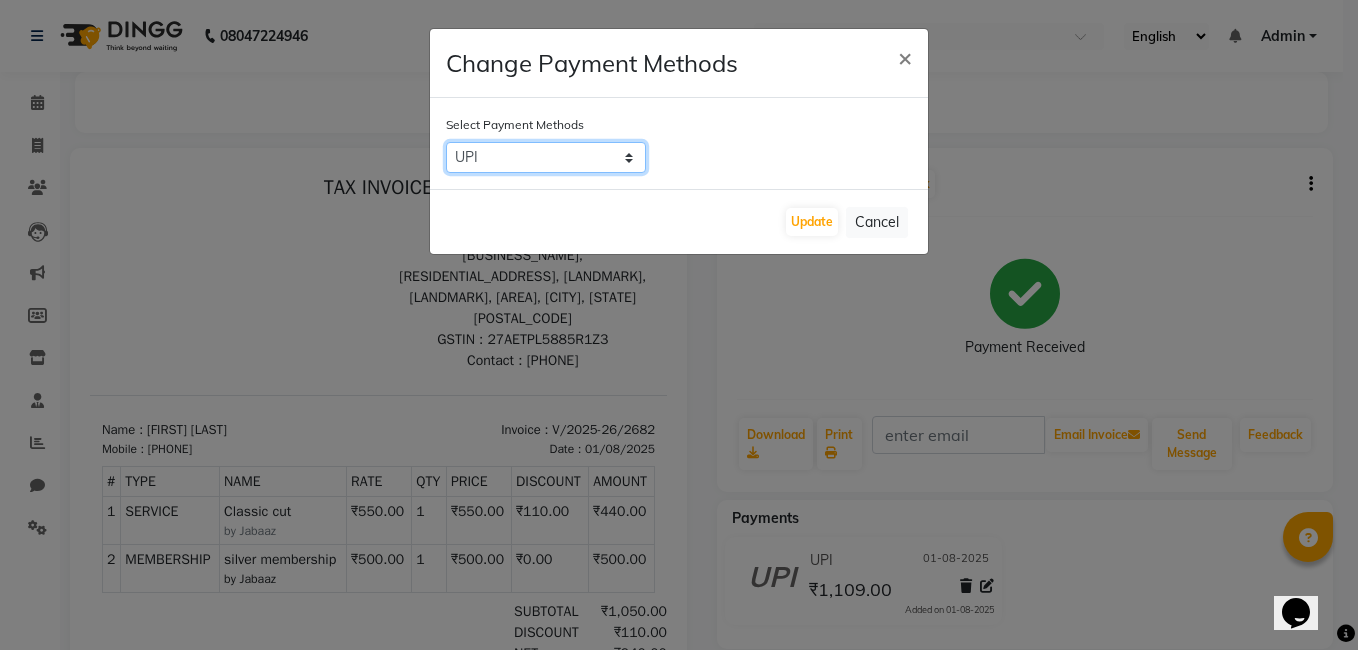 drag, startPoint x: 630, startPoint y: 161, endPoint x: 613, endPoint y: 174, distance: 21.400934 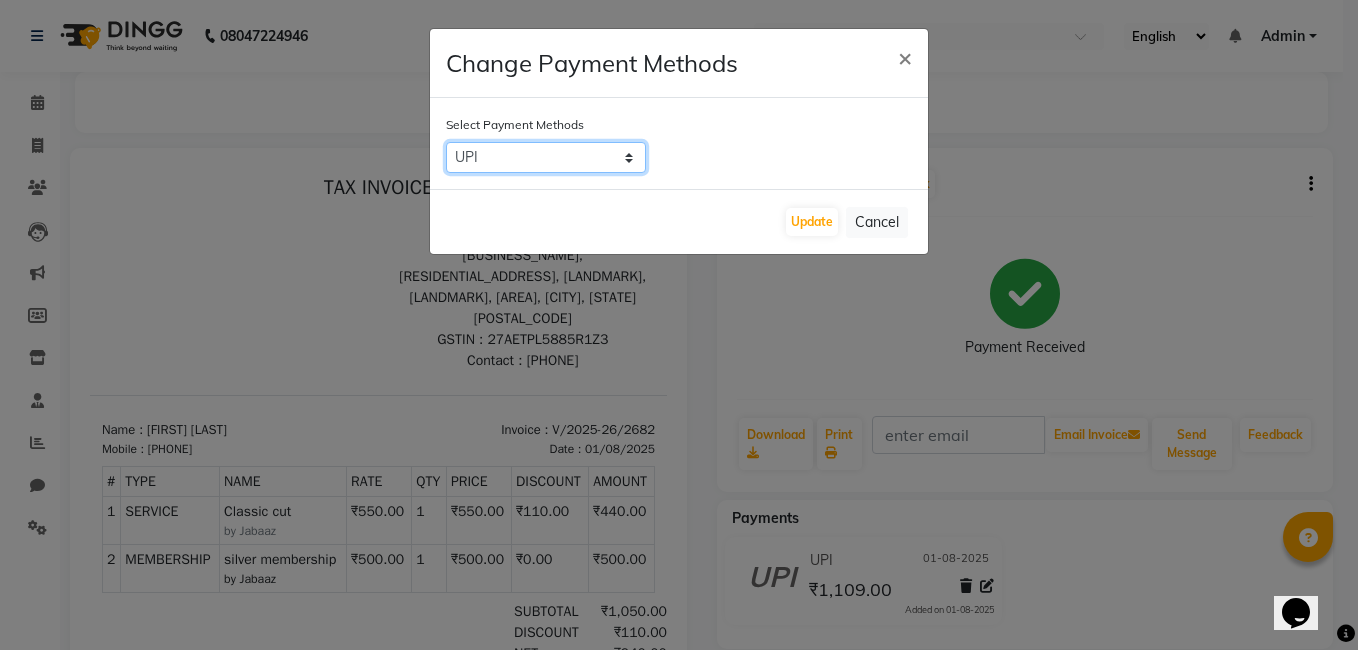 select on "1" 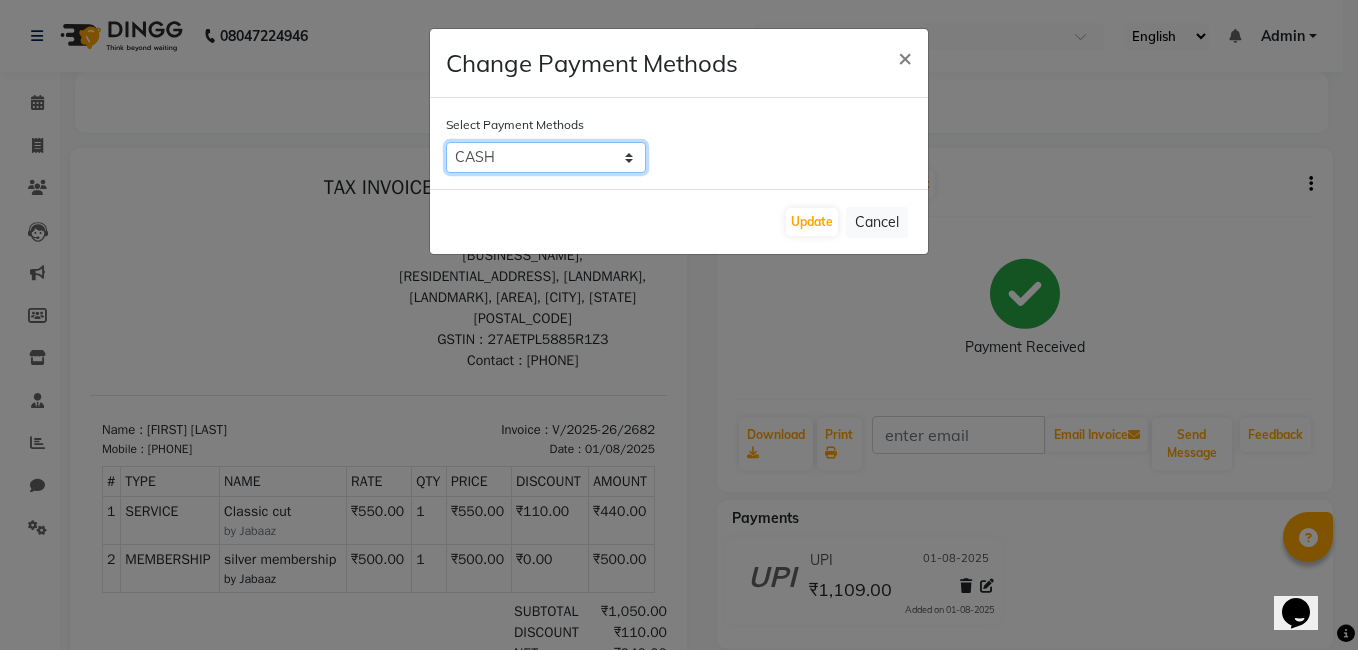 click on "Complimentary   CARD   UPI   CASH   Family" 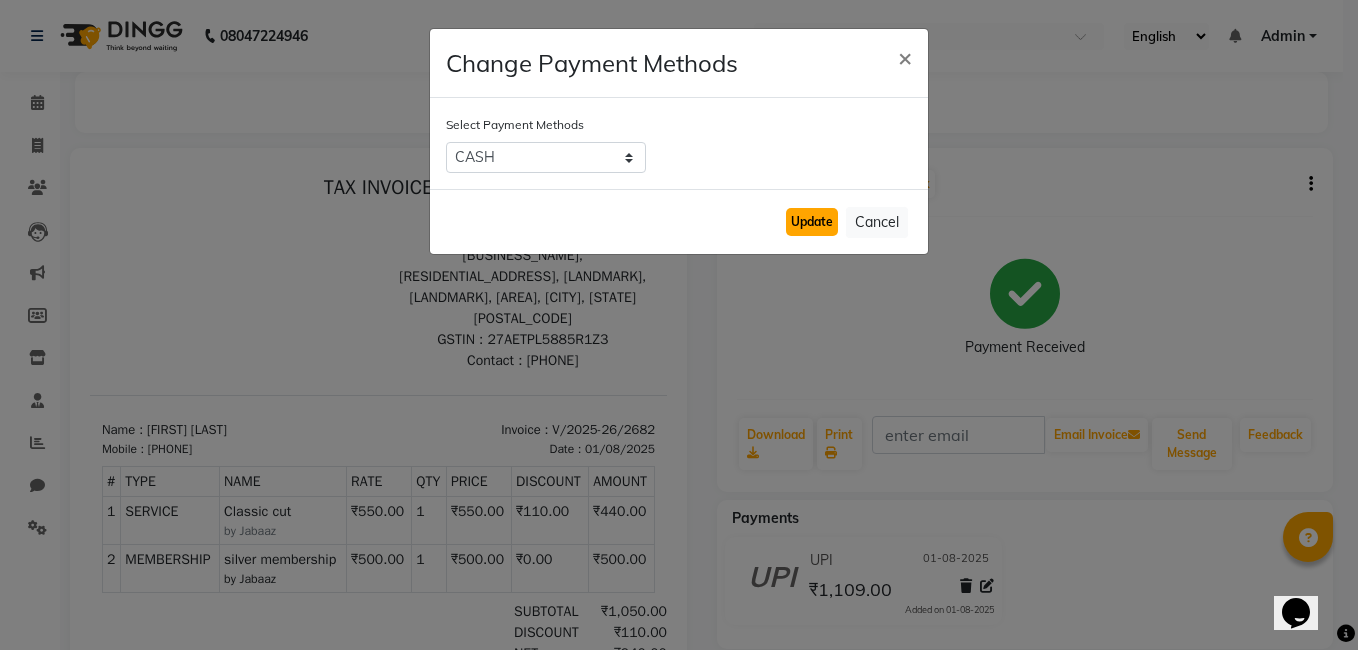 click on "Update" 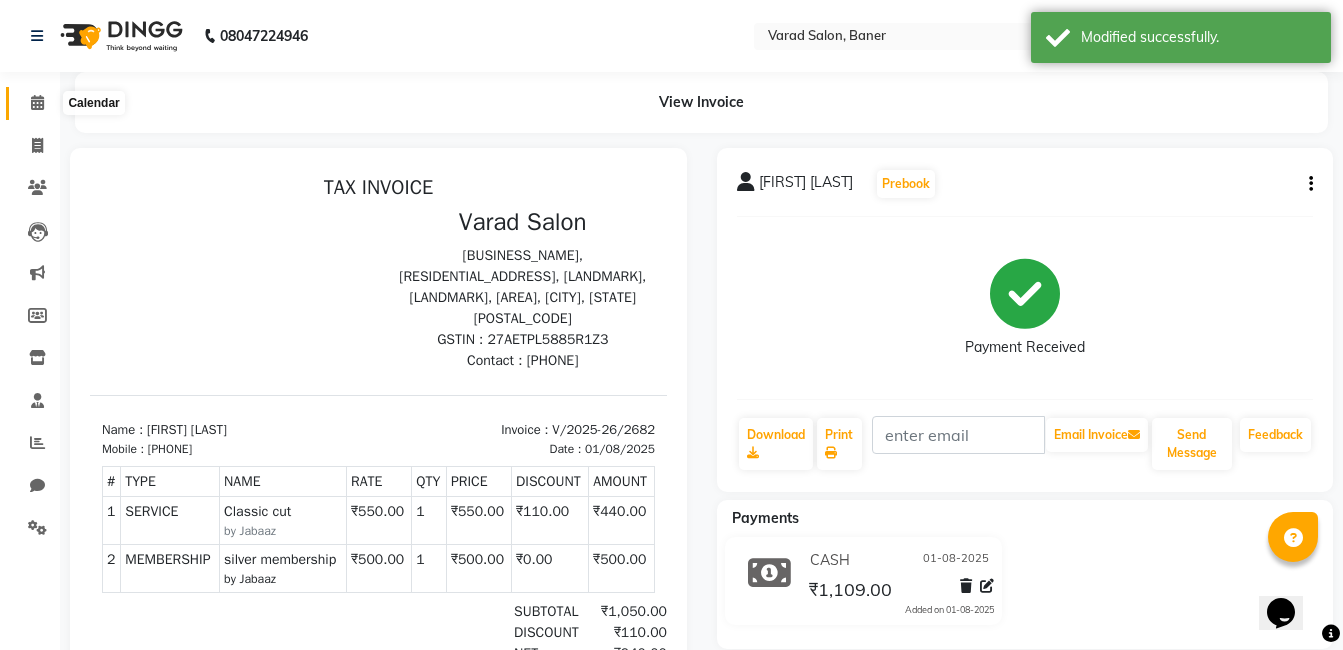 click 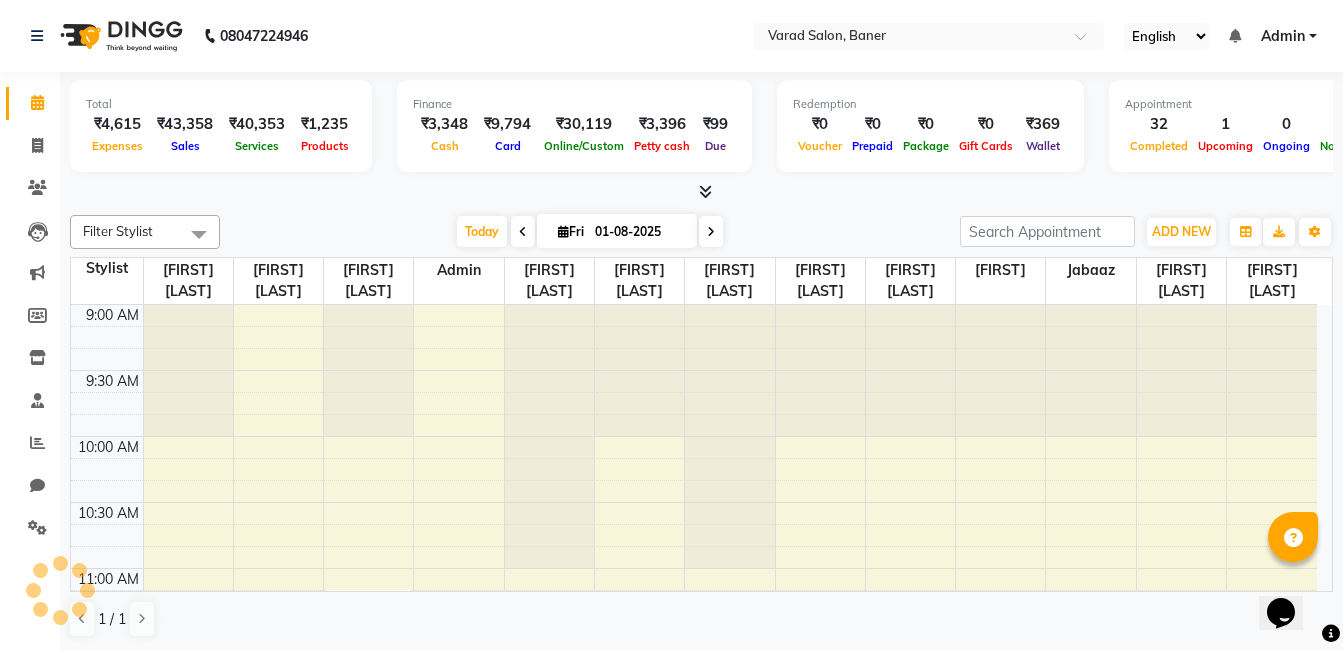 scroll, scrollTop: 0, scrollLeft: 0, axis: both 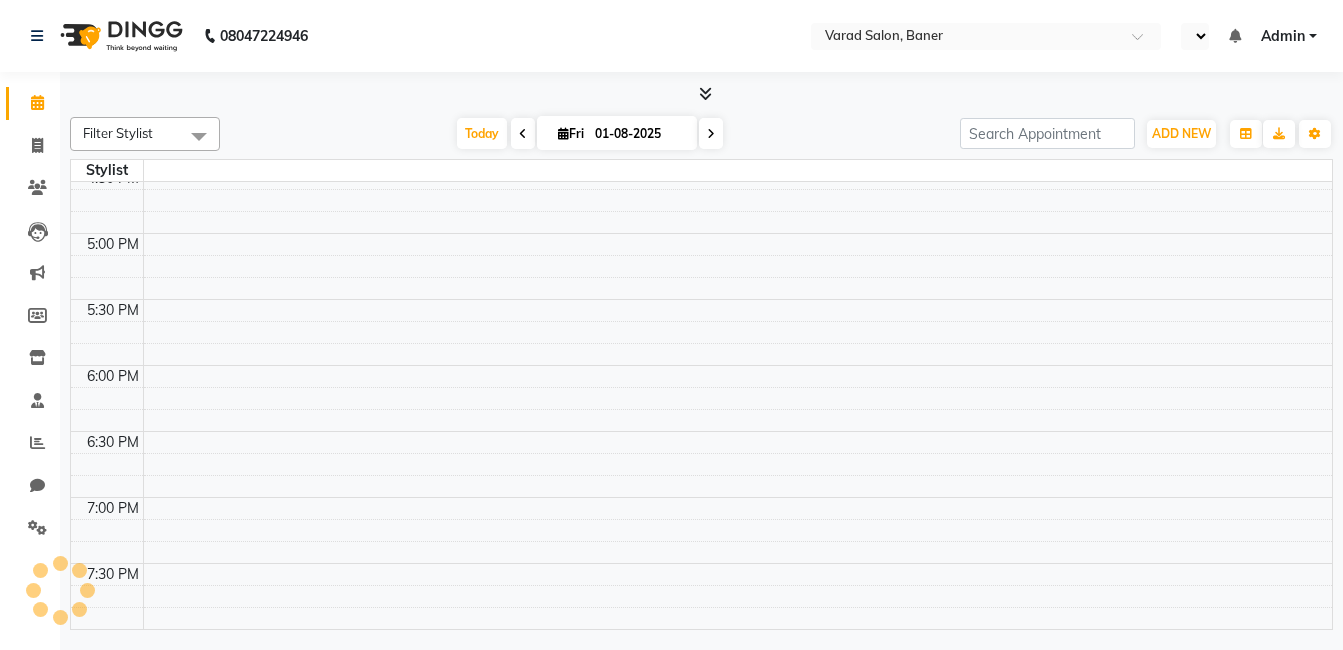 select on "en" 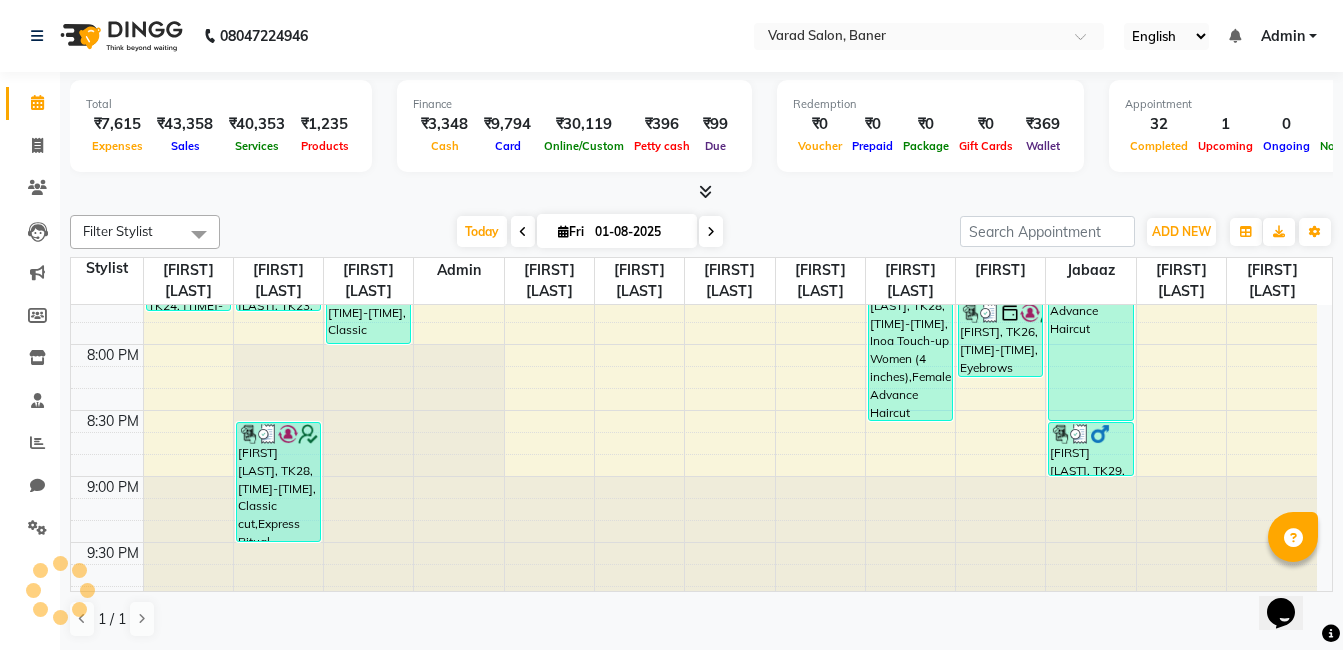 scroll, scrollTop: 0, scrollLeft: 0, axis: both 